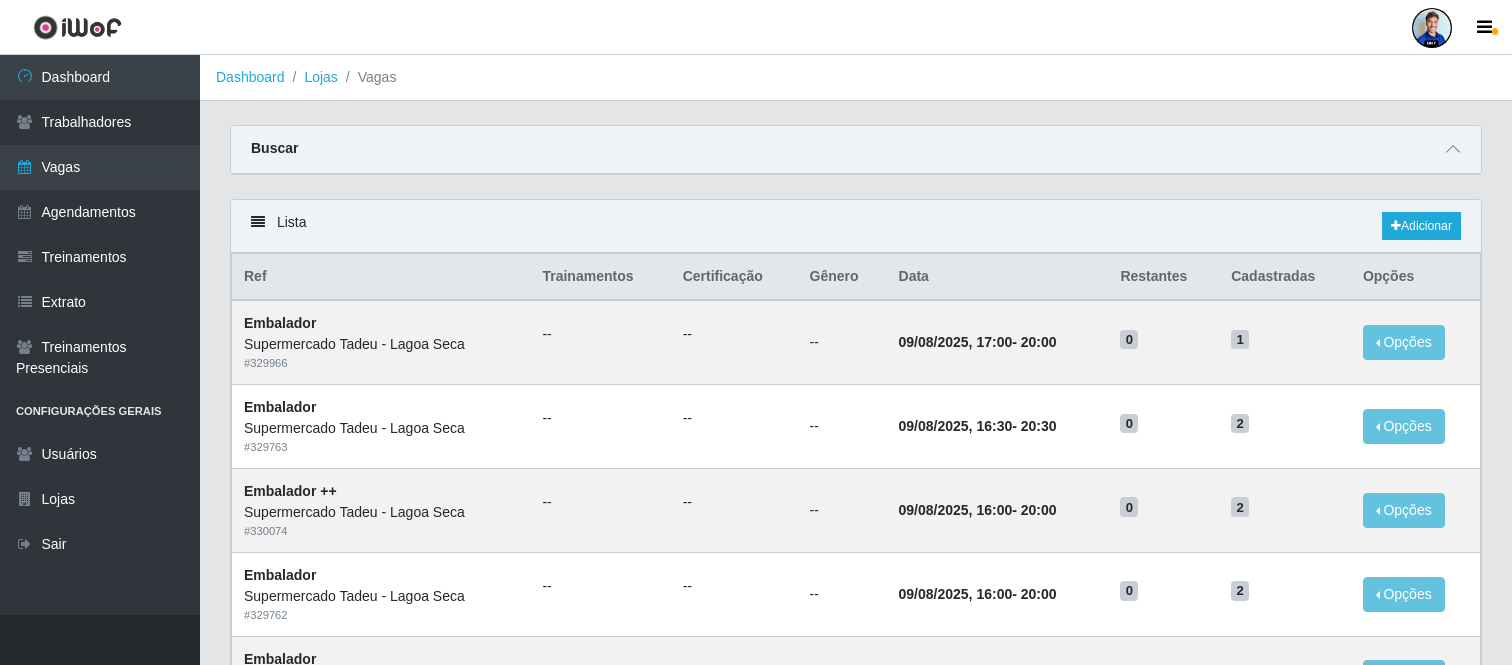 scroll, scrollTop: 0, scrollLeft: 0, axis: both 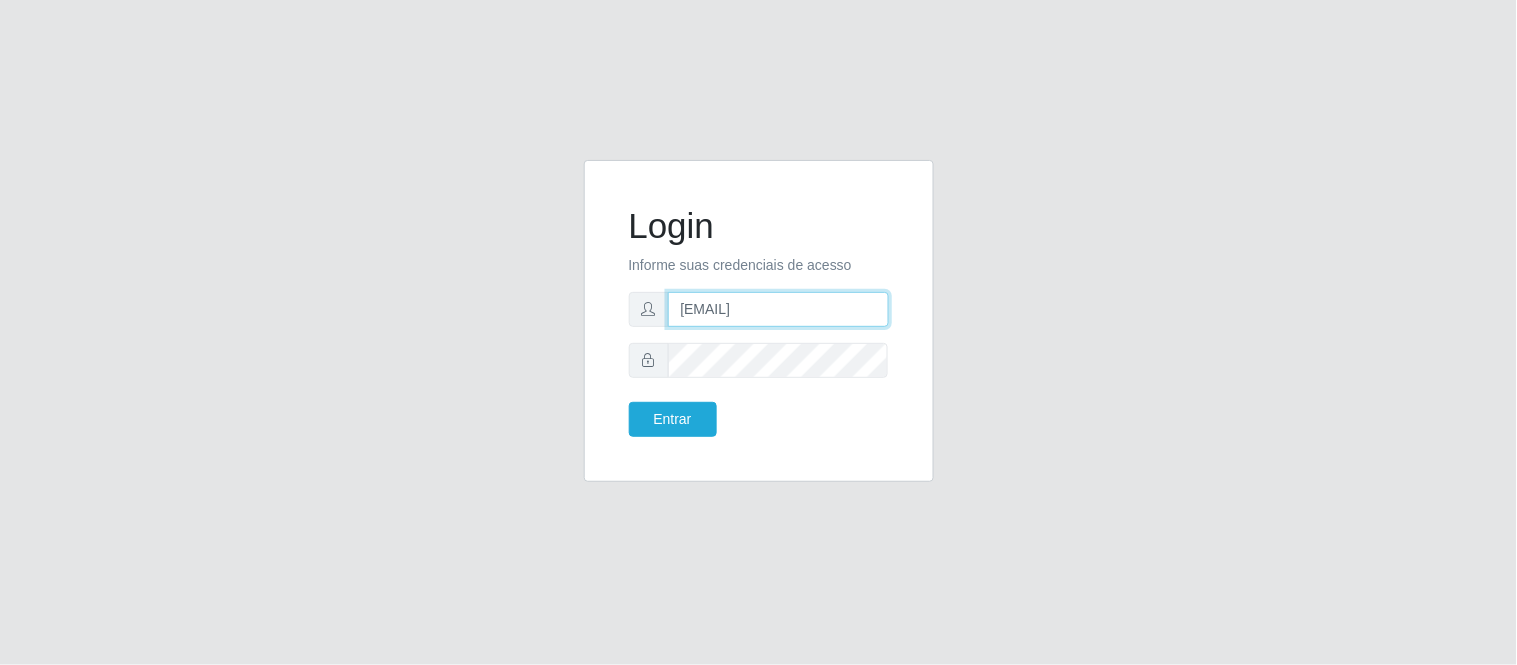 drag, startPoint x: 740, startPoint y: 296, endPoint x: 646, endPoint y: 257, distance: 101.76935 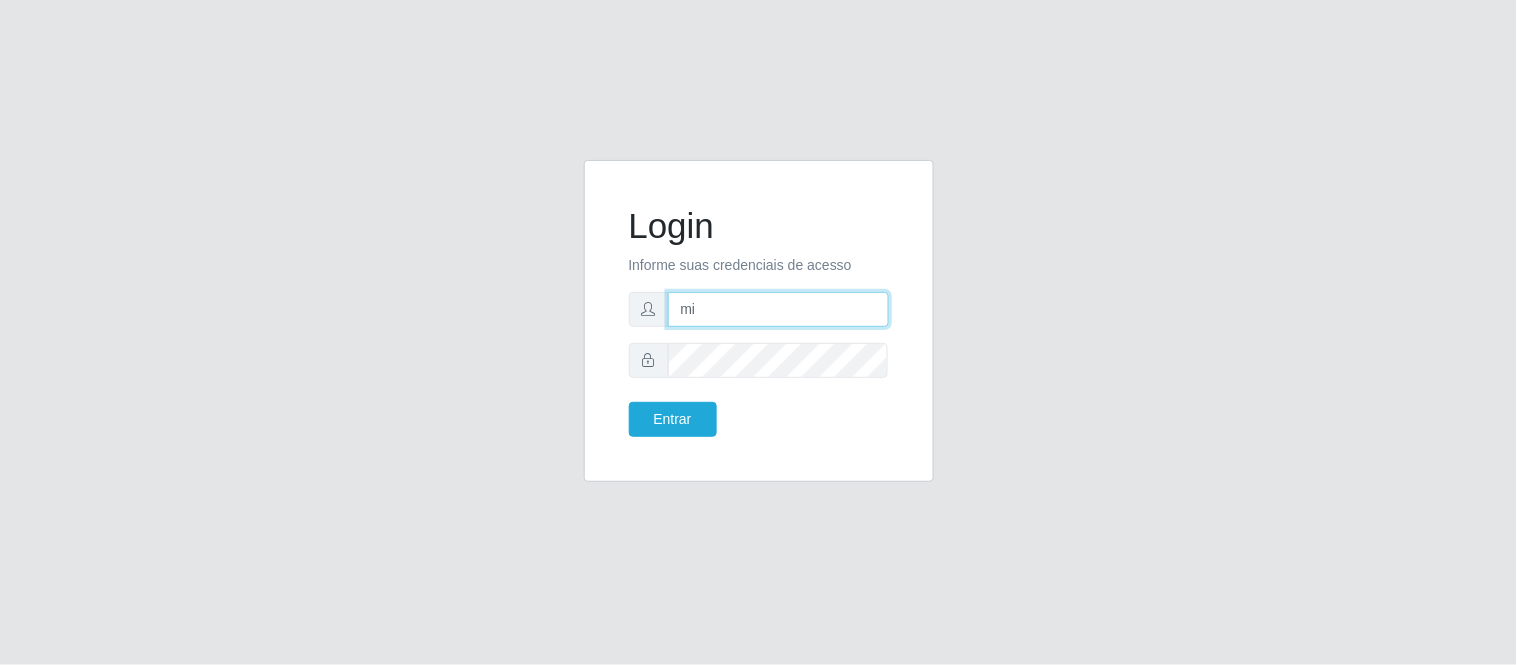 type on "m" 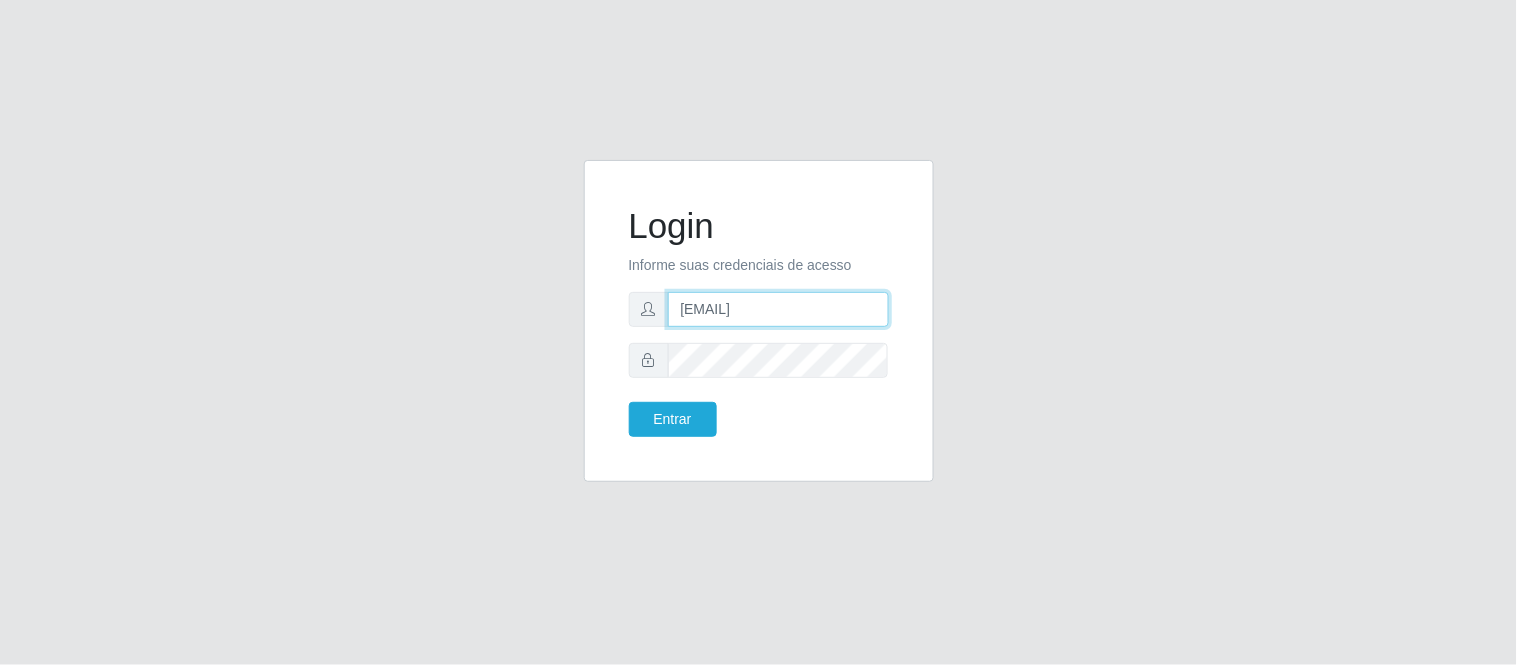 type on "[EMAIL]" 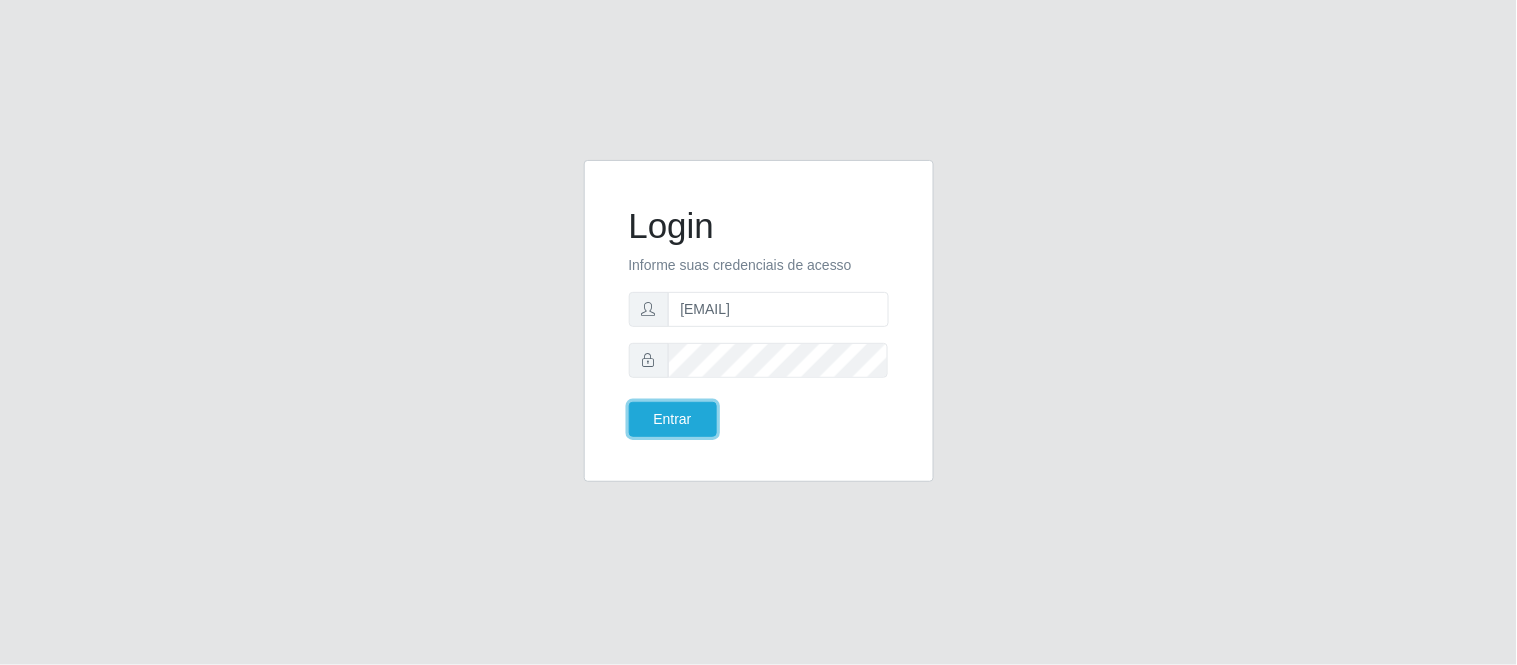 type 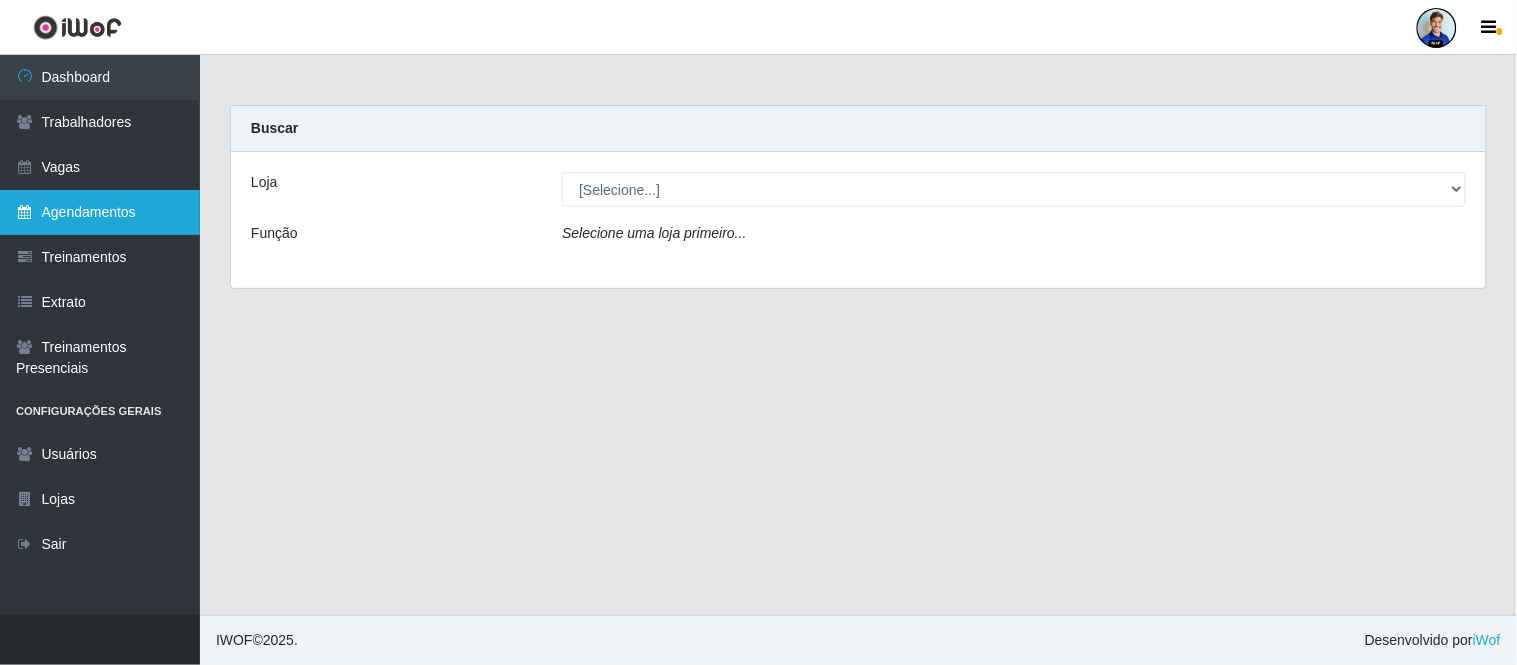 click on "Agendamentos" at bounding box center (100, 212) 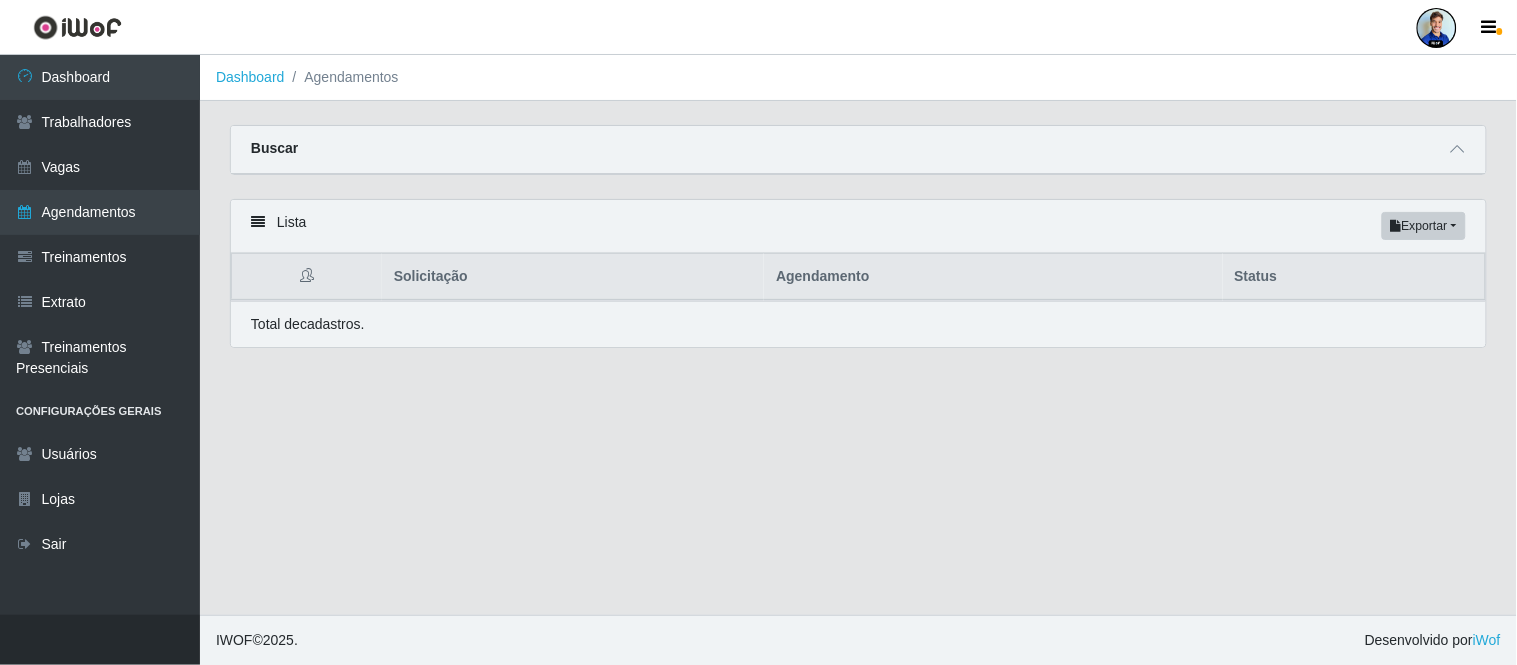 click at bounding box center [1458, 149] 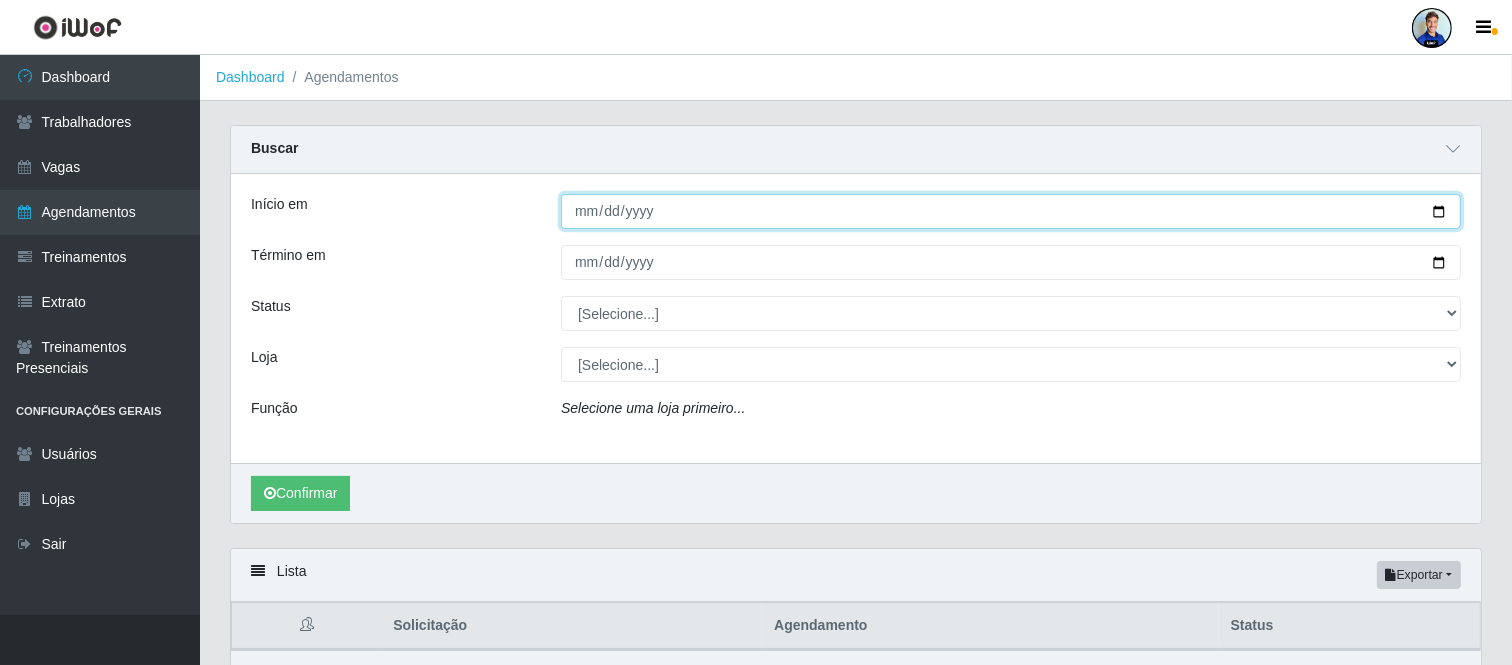 click on "Início em" at bounding box center [1011, 211] 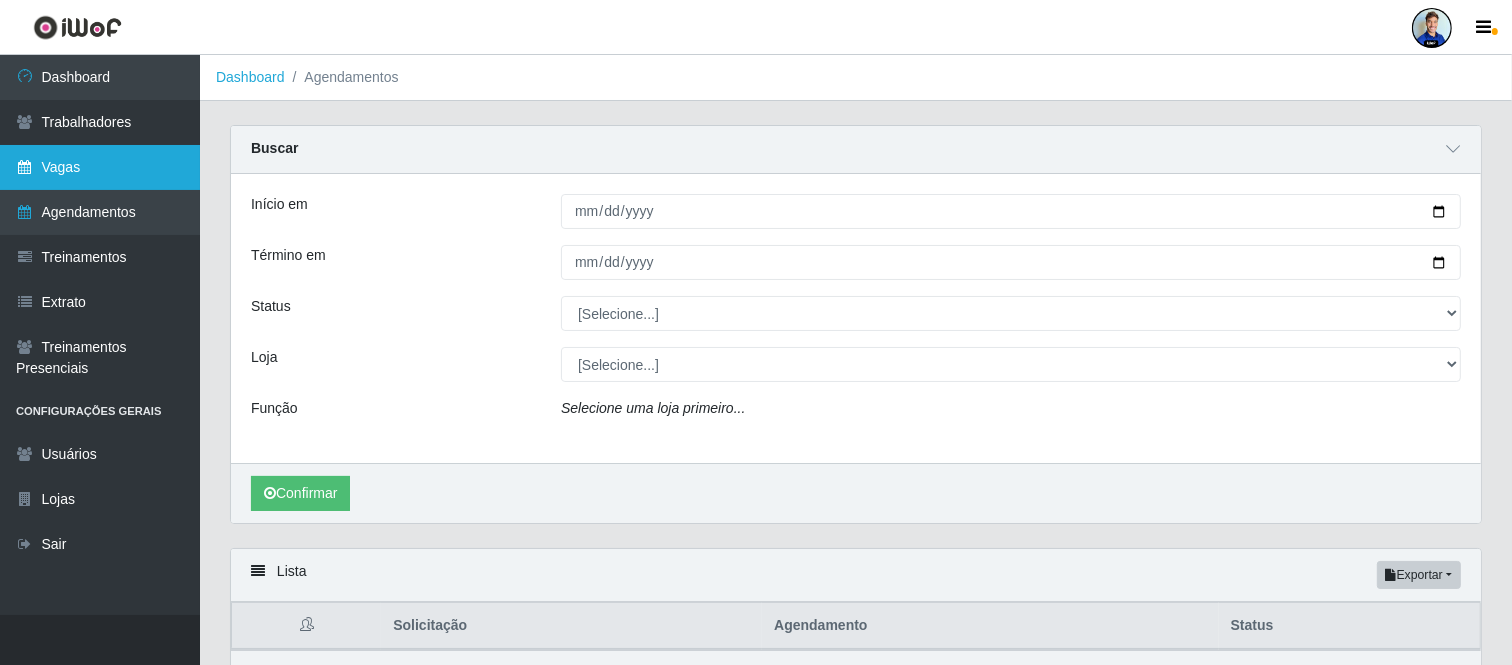 click on "Vagas" at bounding box center (100, 167) 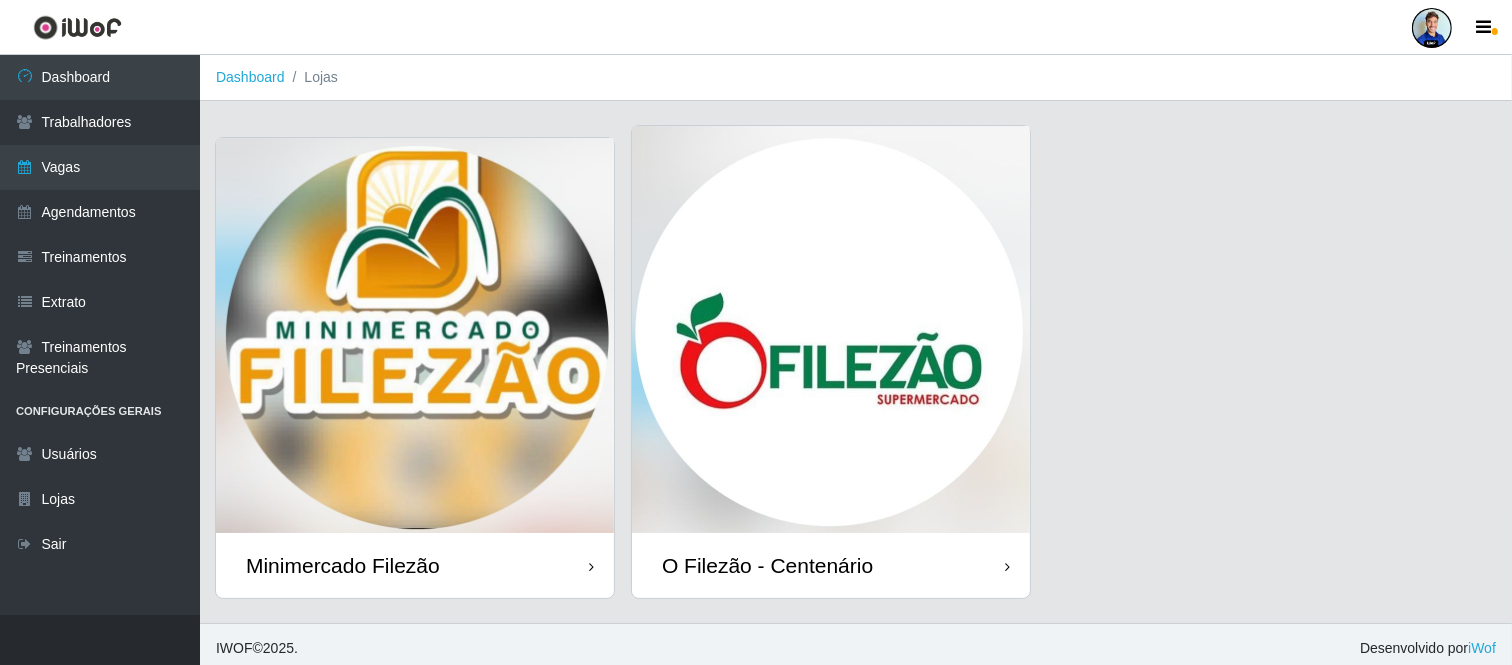 click at bounding box center (415, 335) 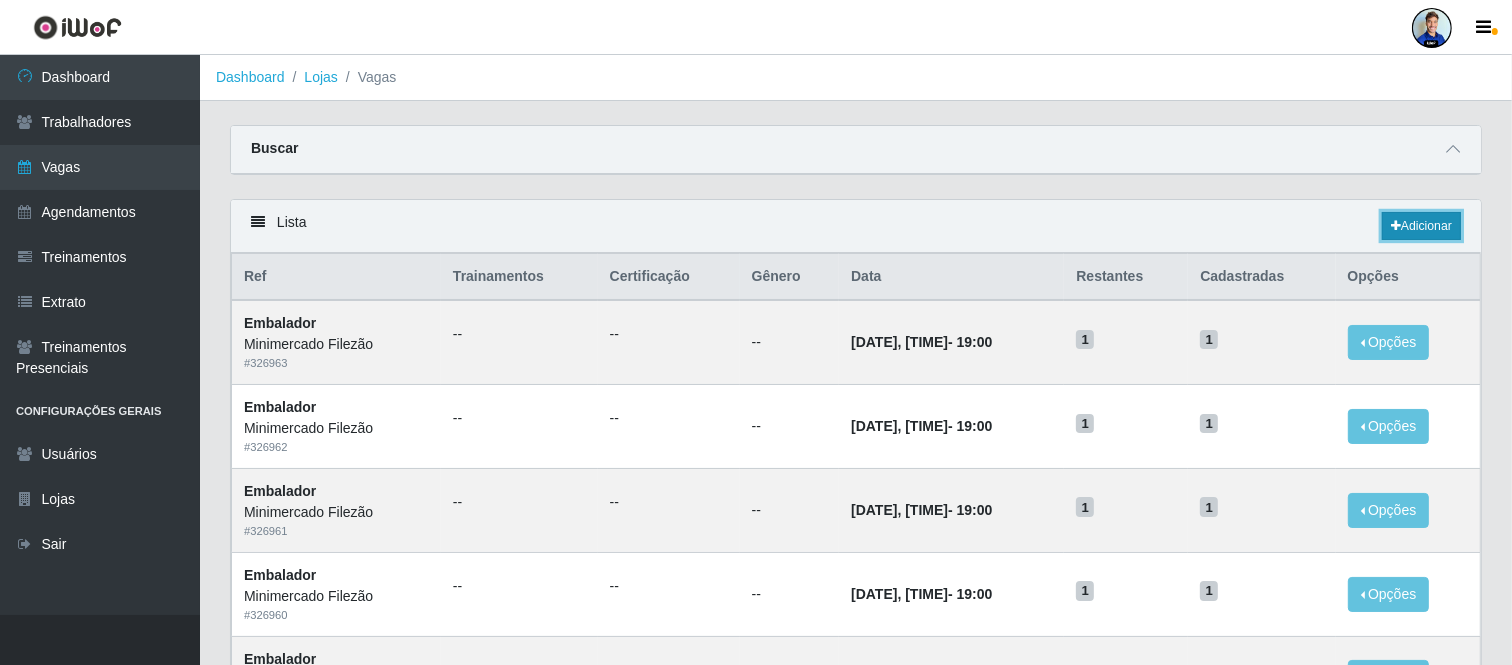 click on "Adicionar" at bounding box center [1421, 226] 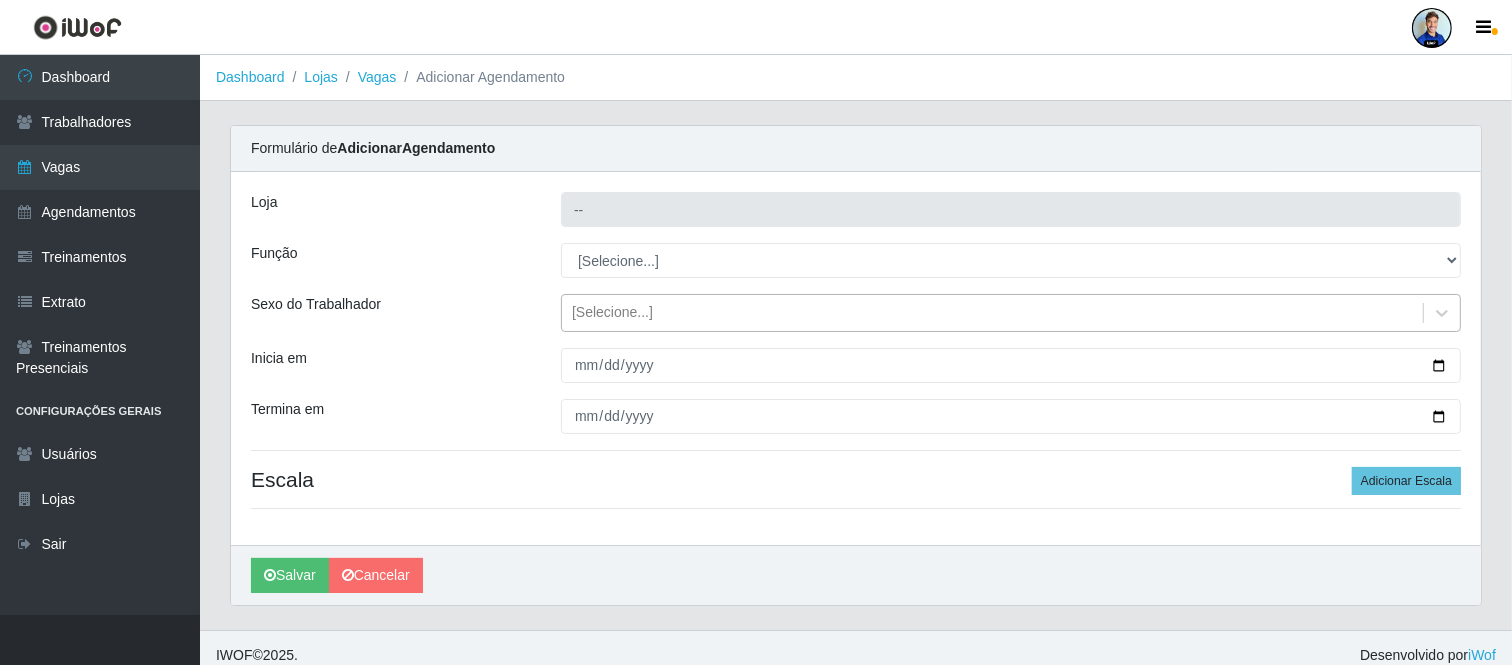 type on "Minimercado Filezão" 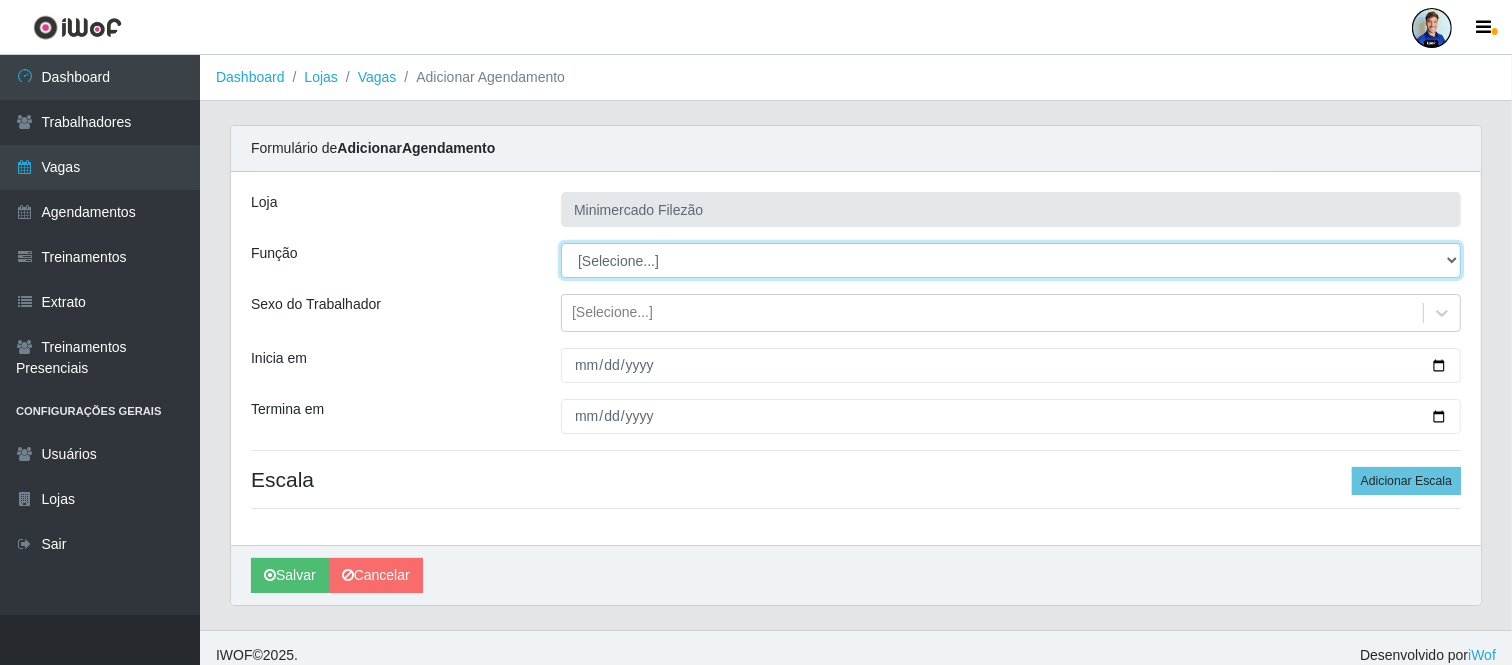 click on "[Selecione...] Auxiliar de Estacionamento Auxiliar de Estacionamento + Auxiliar de Estacionamento ++ Balconista Balconista + Balconista ++ Embalador Embalador + Embalador ++ Operador de Caixa Operador de Caixa + Operador de Caixa ++ Repositor  Repositor + Repositor ++" at bounding box center [1011, 260] 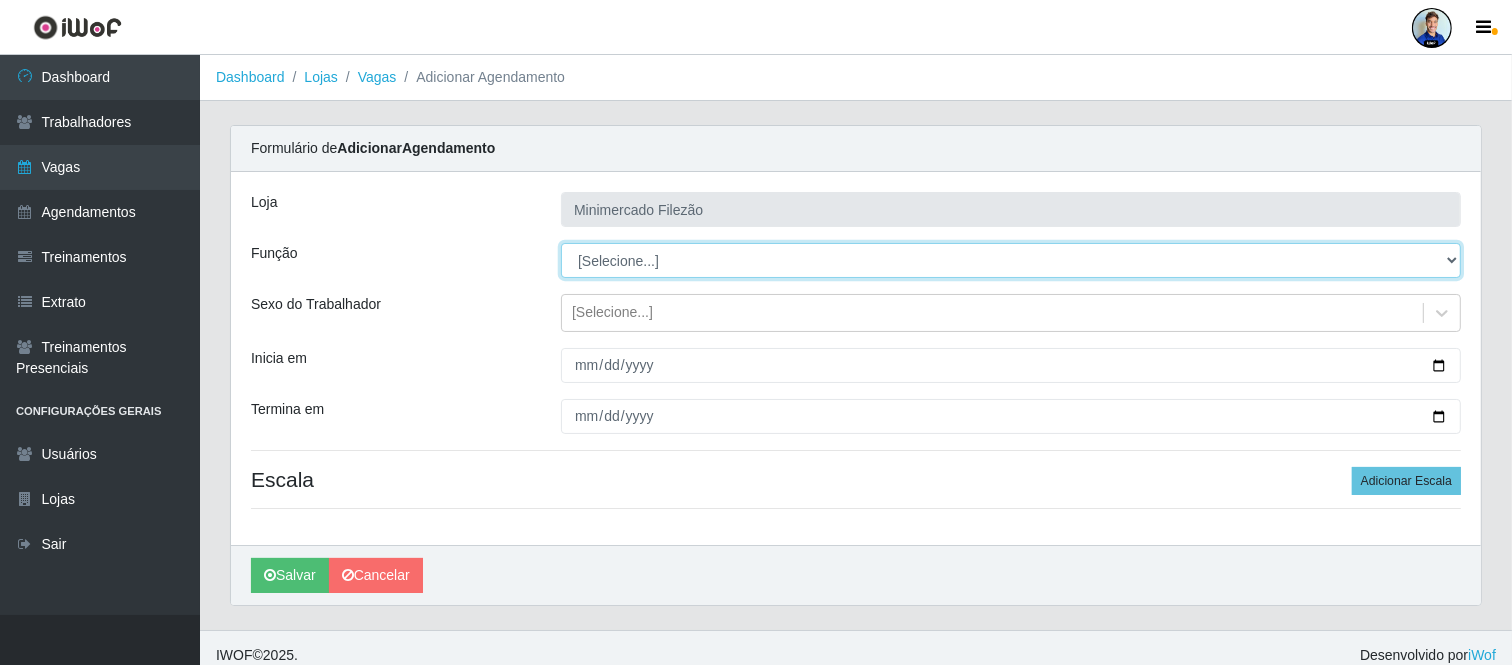 click on "[Selecione...] Auxiliar de Estacionamento Auxiliar de Estacionamento + Auxiliar de Estacionamento ++ Balconista Balconista + Balconista ++ Embalador Embalador + Embalador ++ Operador de Caixa Operador de Caixa + Operador de Caixa ++ Repositor  Repositor + Repositor ++" at bounding box center (1011, 260) 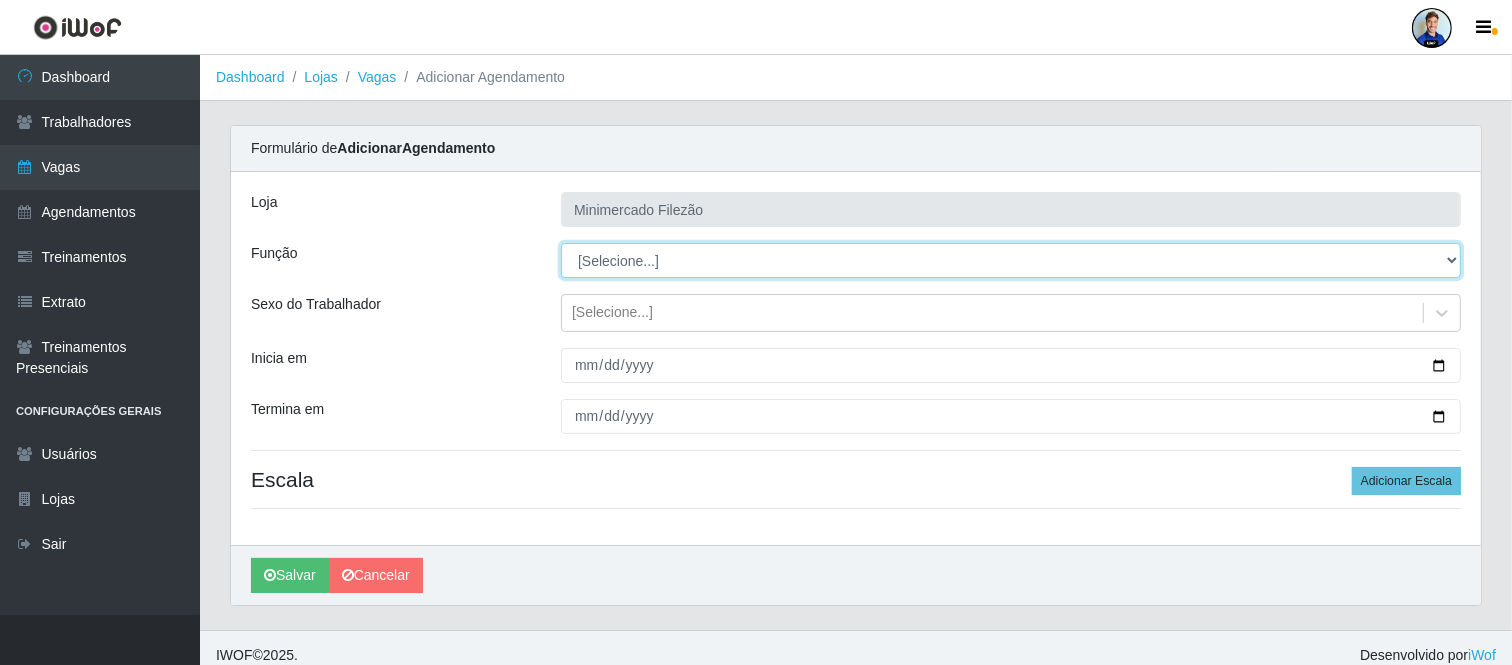 click on "[Selecione...] Auxiliar de Estacionamento Auxiliar de Estacionamento + Auxiliar de Estacionamento ++ Balconista Balconista + Balconista ++ Embalador Embalador + Embalador ++ Operador de Caixa Operador de Caixa + Operador de Caixa ++ Repositor  Repositor + Repositor ++" at bounding box center [1011, 260] 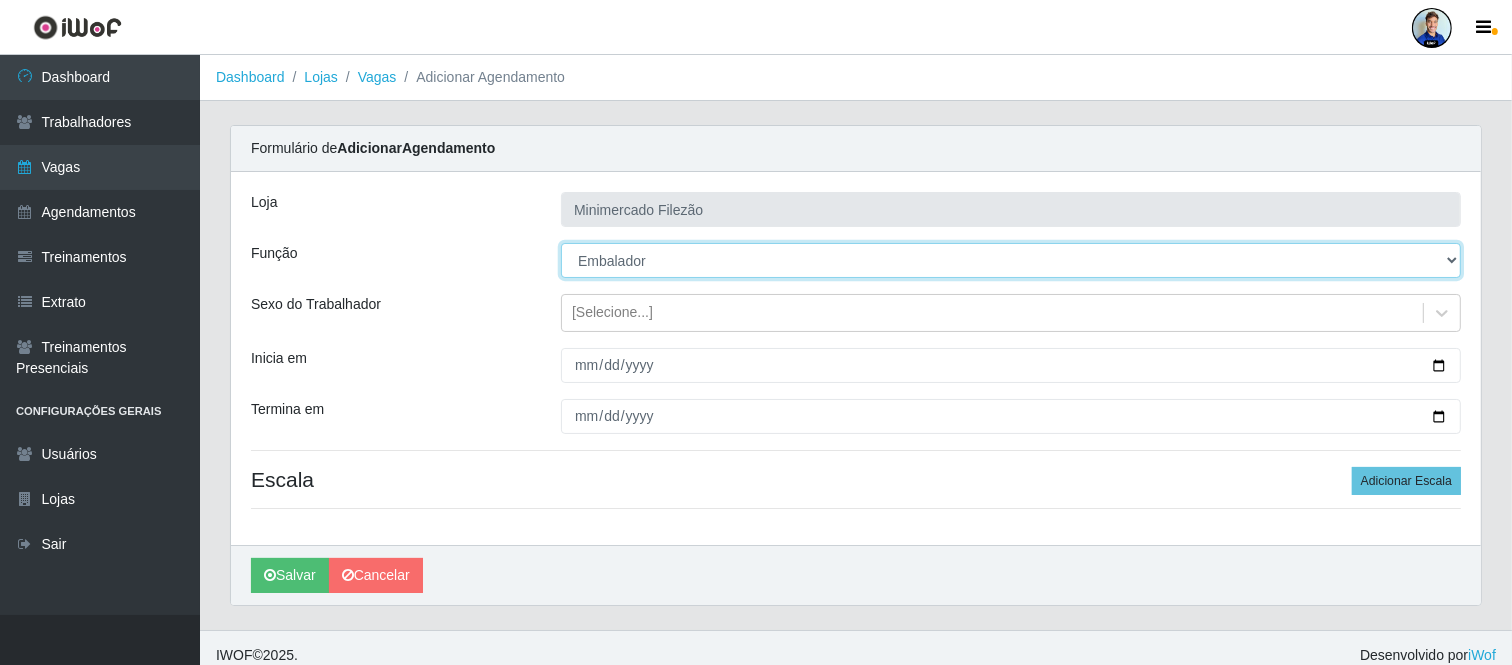 click on "[Selecione...] Auxiliar de Estacionamento Auxiliar de Estacionamento + Auxiliar de Estacionamento ++ Balconista Balconista + Balconista ++ Embalador Embalador + Embalador ++ Operador de Caixa Operador de Caixa + Operador de Caixa ++ Repositor  Repositor + Repositor ++" at bounding box center [1011, 260] 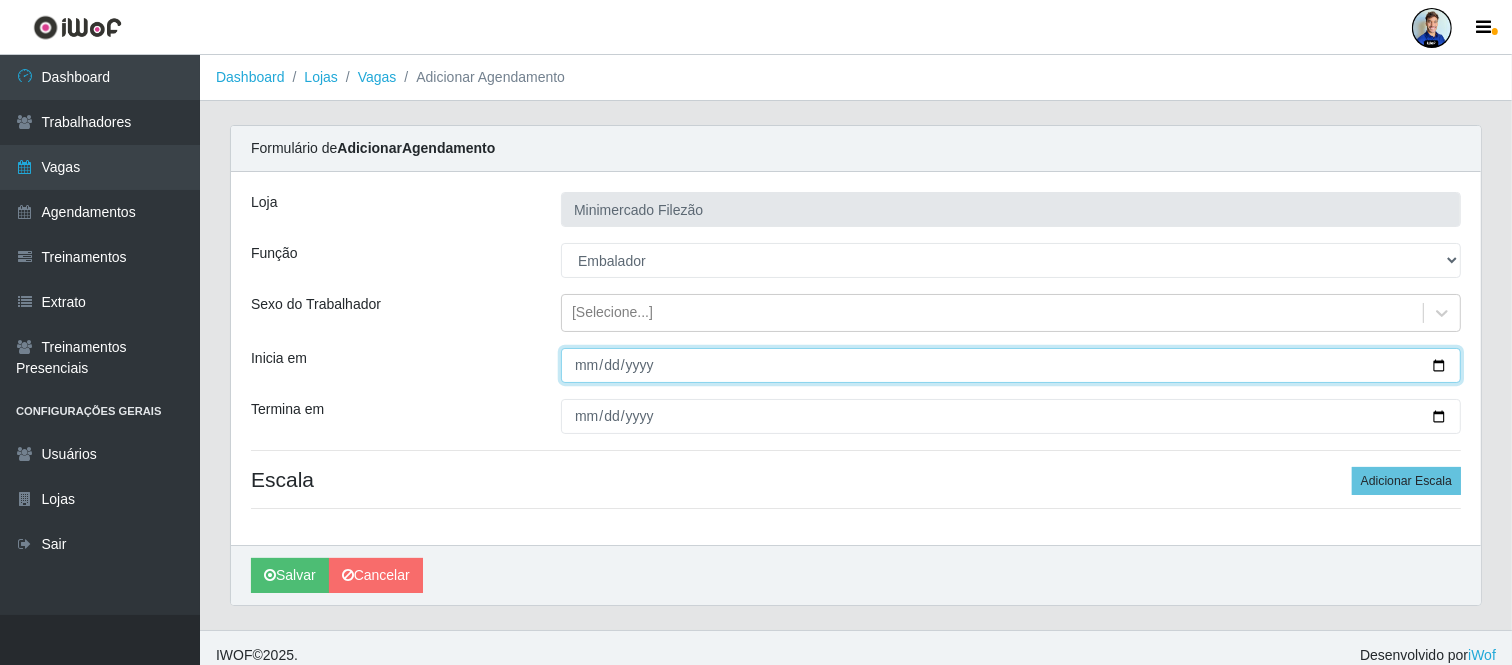 type on "2025-08-18" 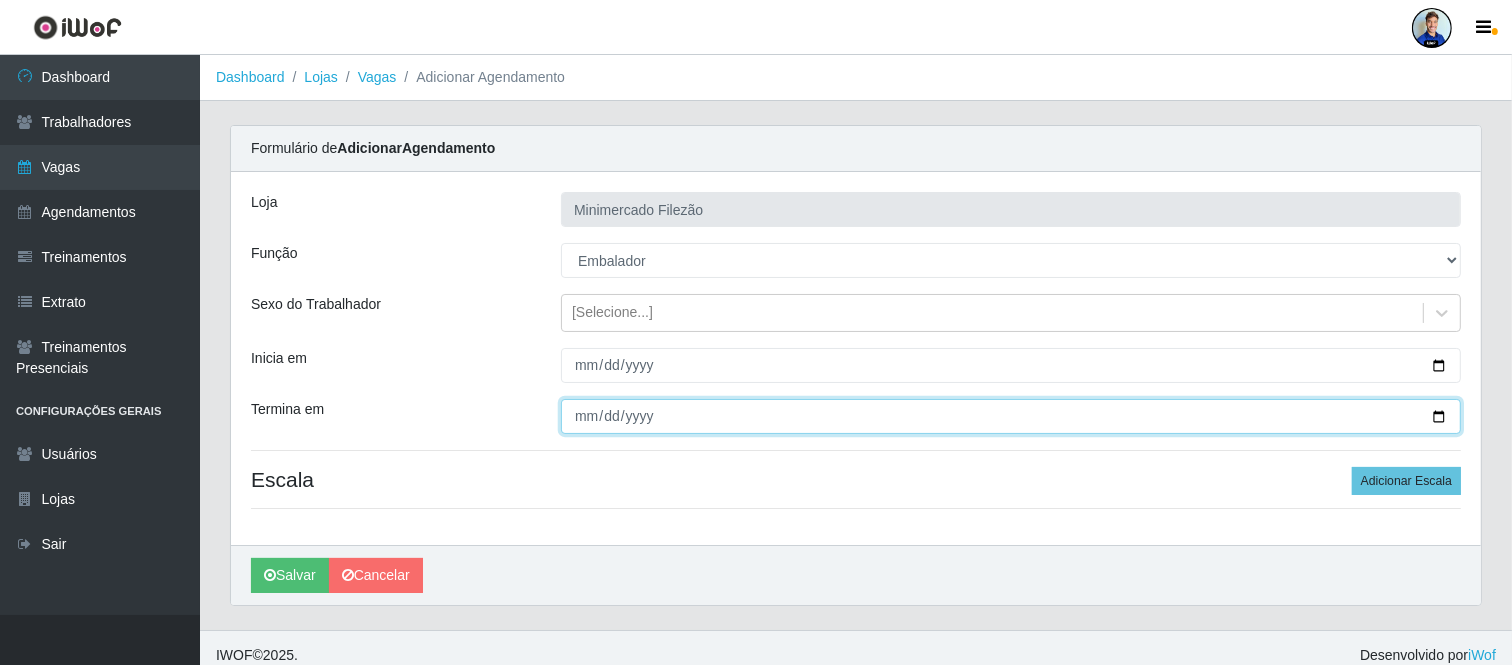 type on "2025-08-20" 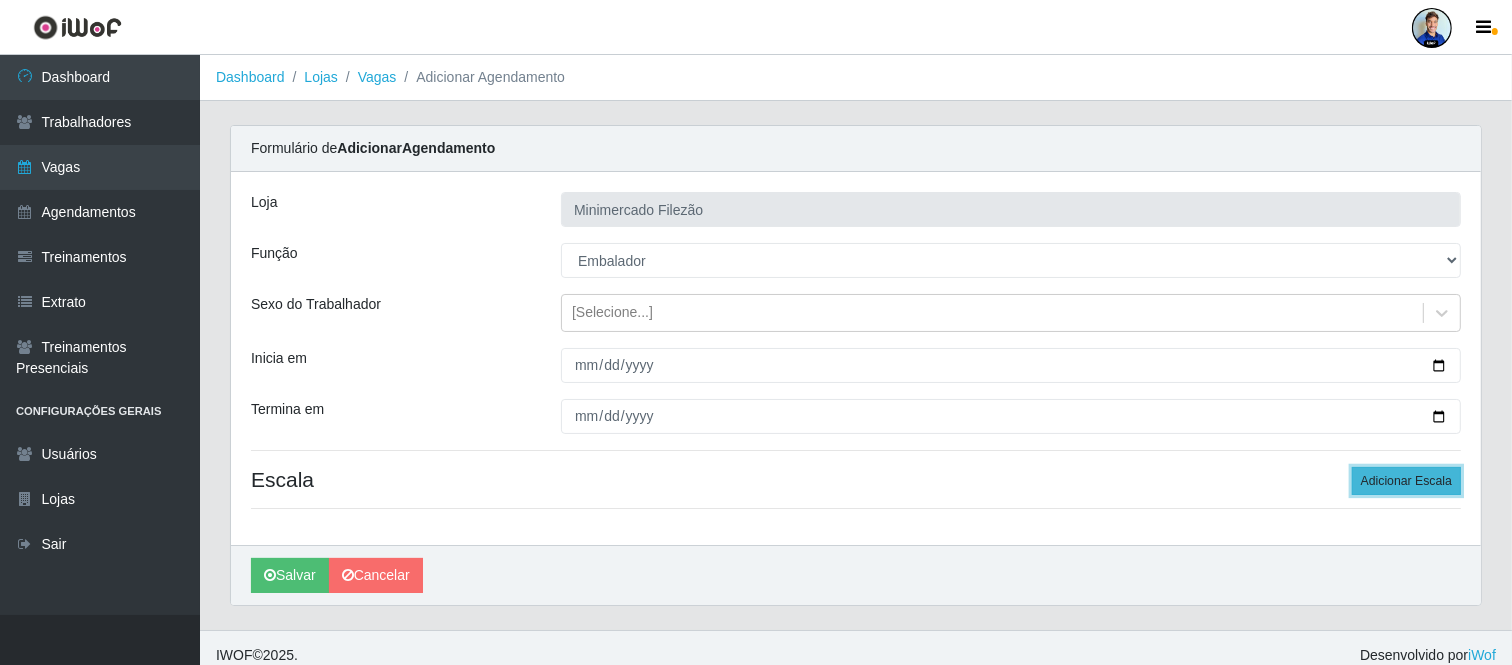 click on "Adicionar Escala" at bounding box center (1406, 481) 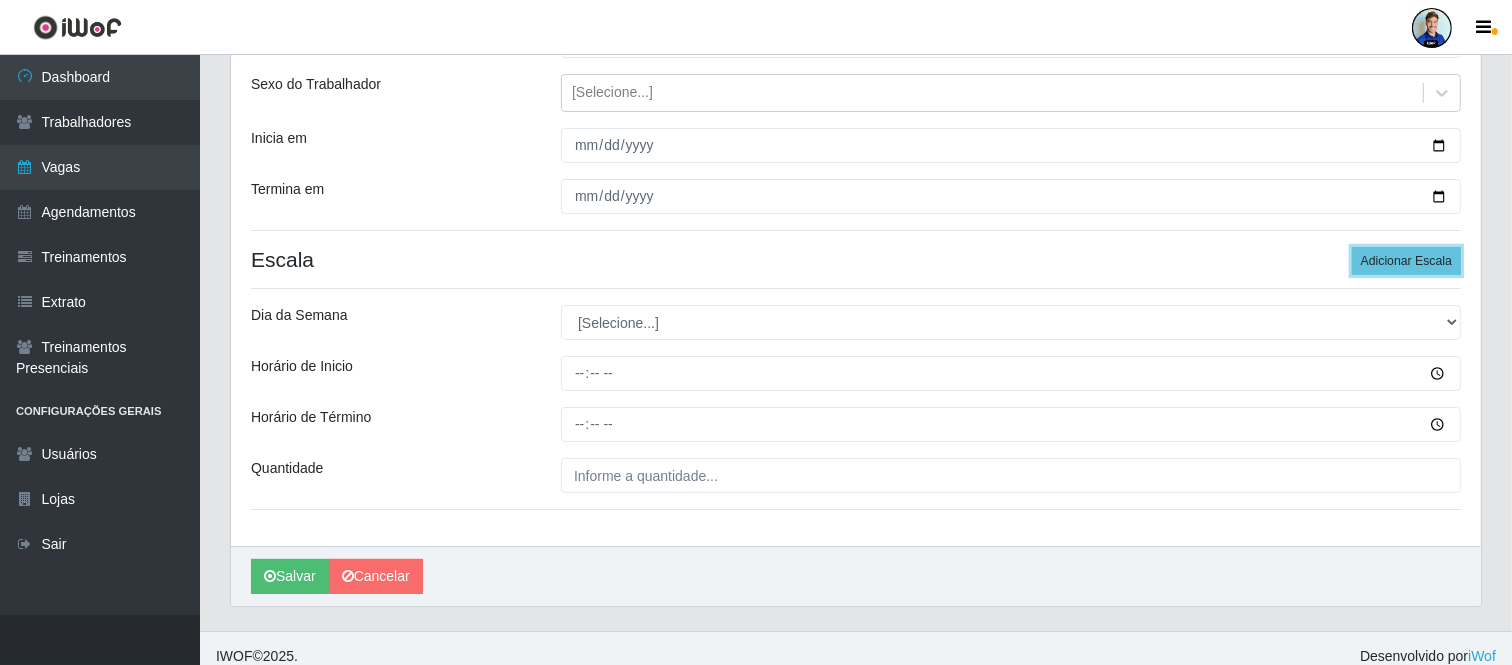 scroll, scrollTop: 222, scrollLeft: 0, axis: vertical 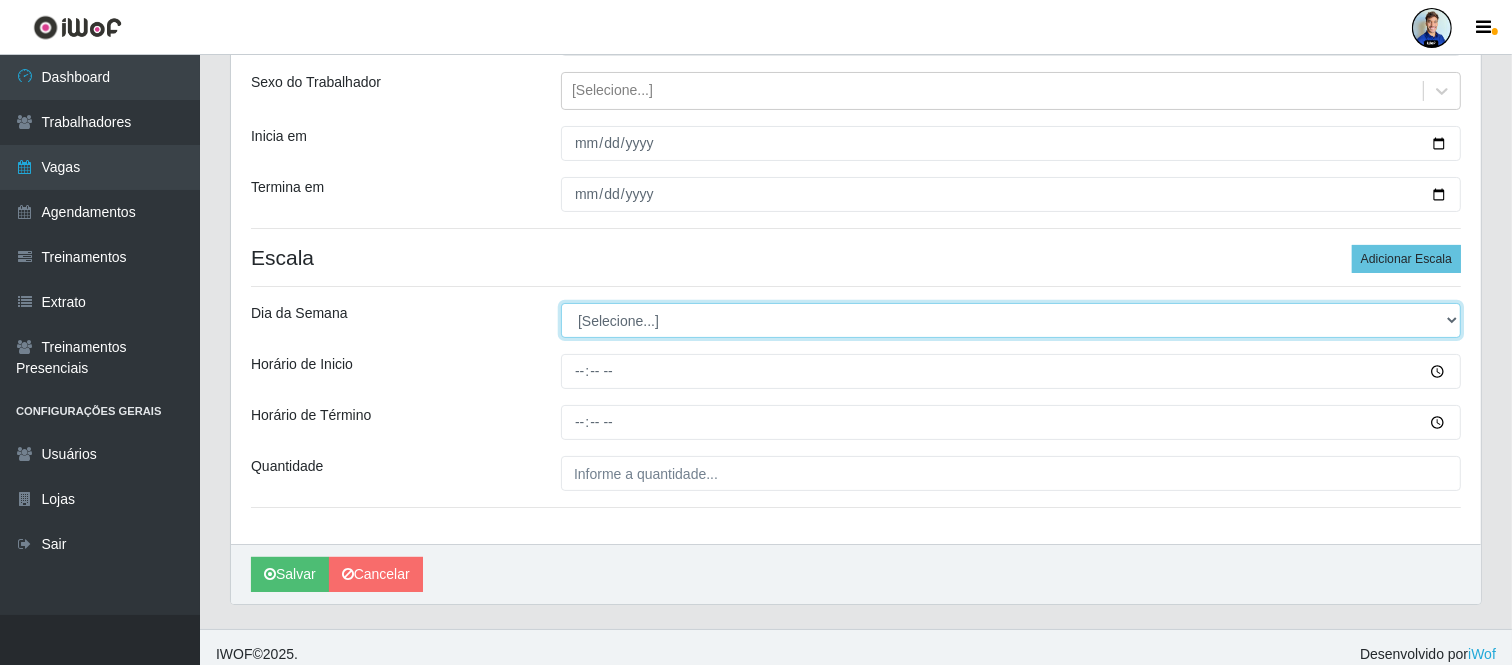 click on "[Selecione...] Segunda Terça Quarta Quinta Sexta Sábado Domingo" at bounding box center [1011, 320] 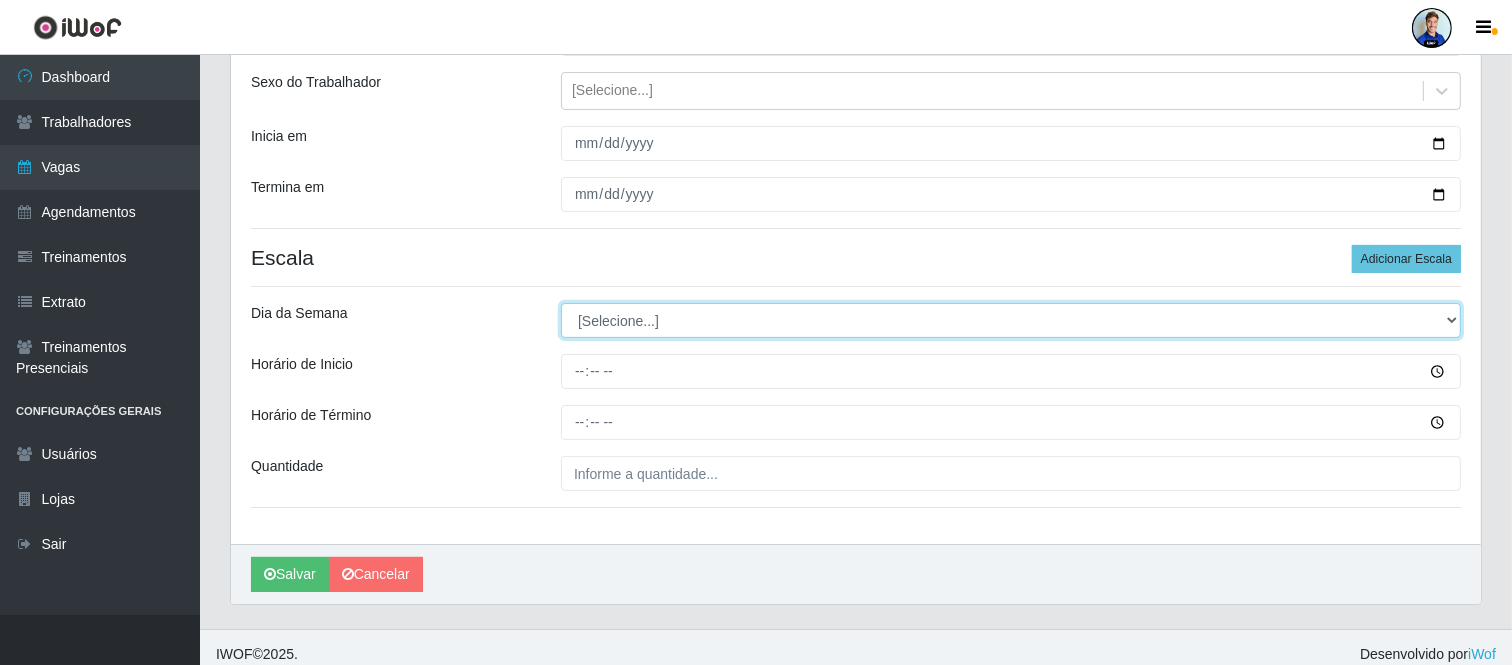 select on "1" 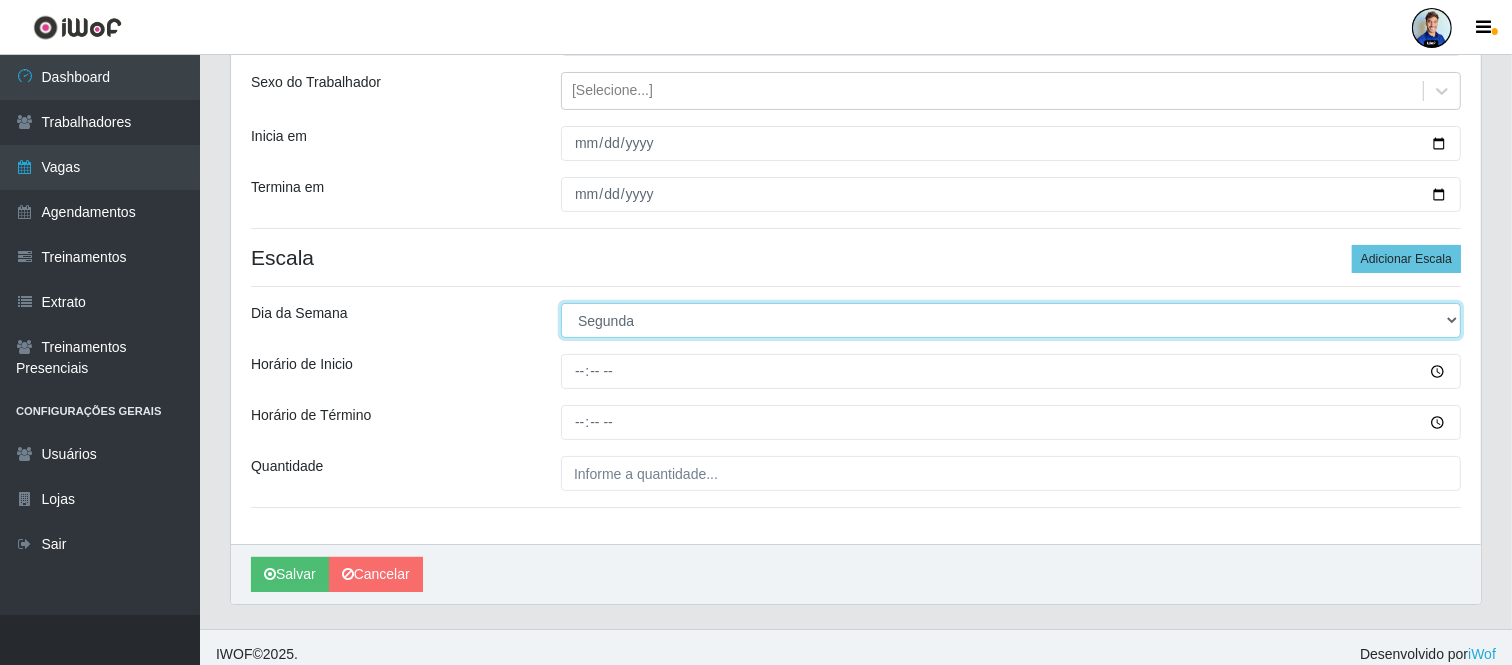 click on "[Selecione...] Segunda Terça Quarta Quinta Sexta Sábado Domingo" at bounding box center [1011, 320] 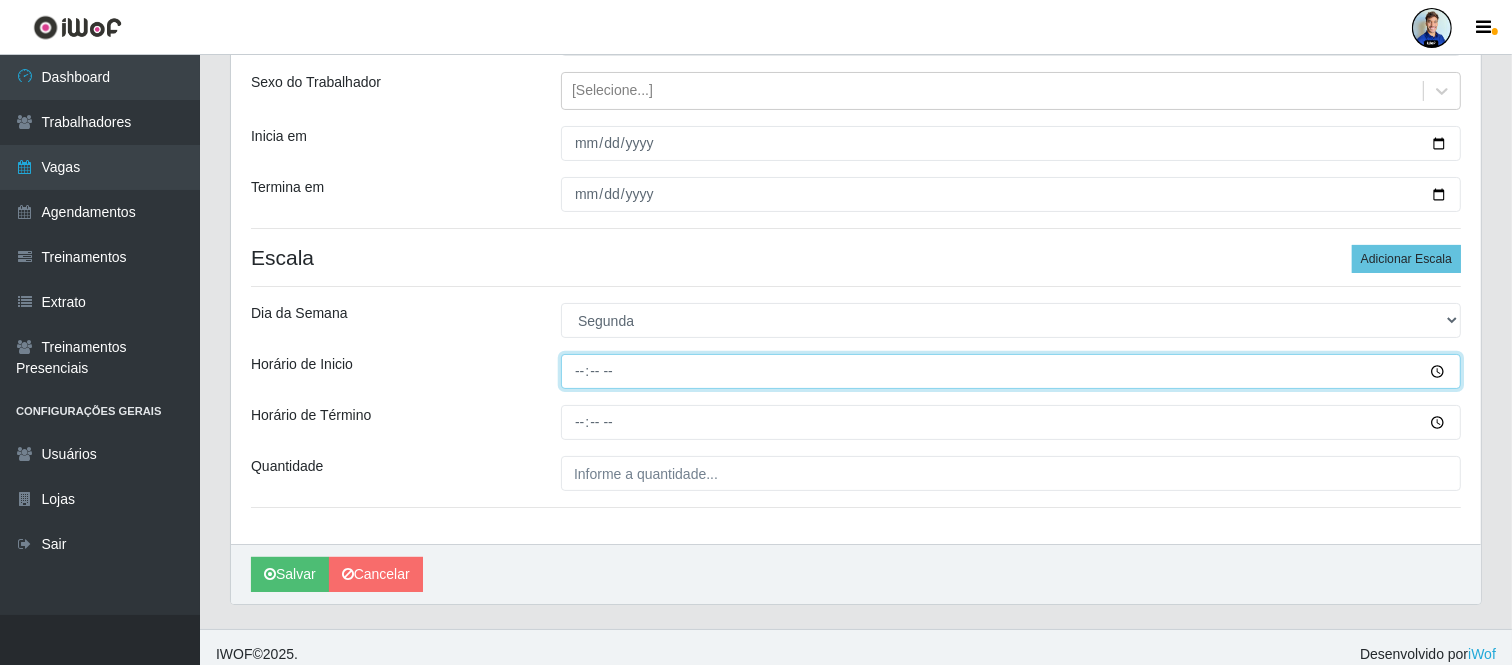 click on "Horário de Inicio" at bounding box center [1011, 371] 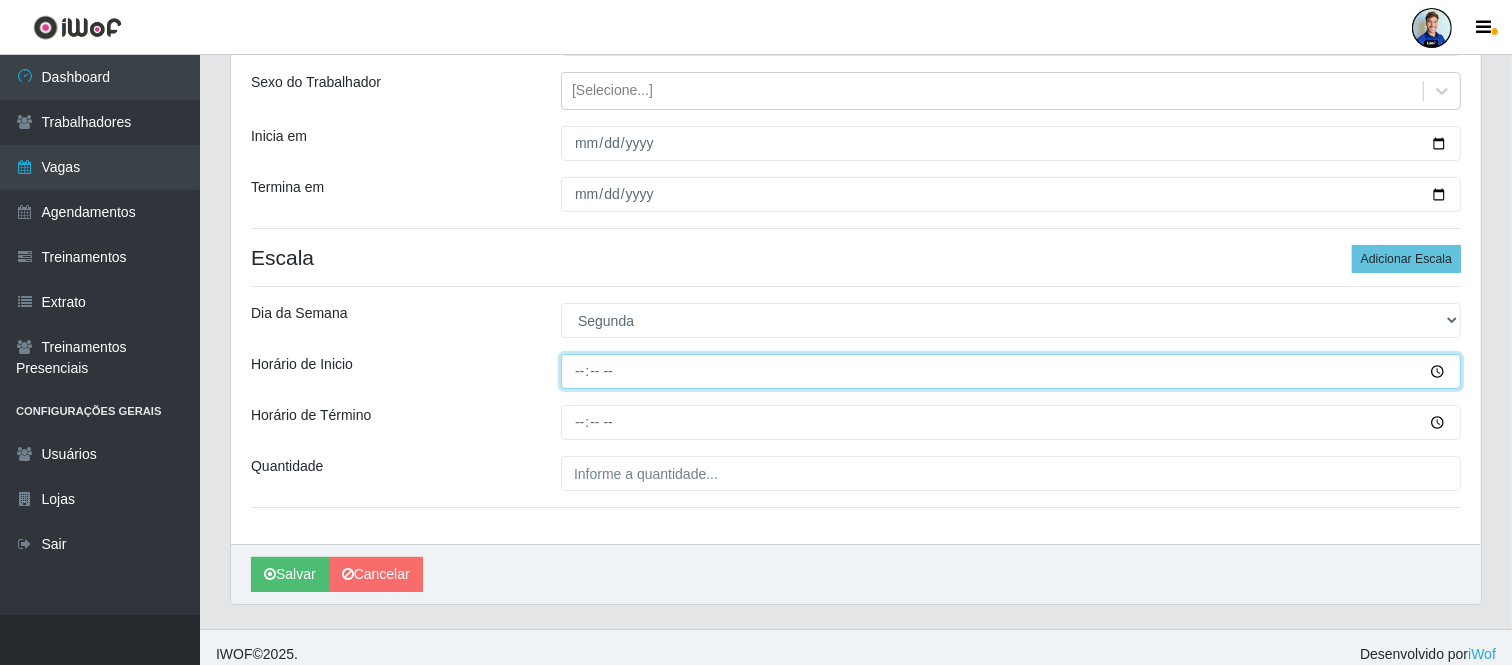 type on "13:00" 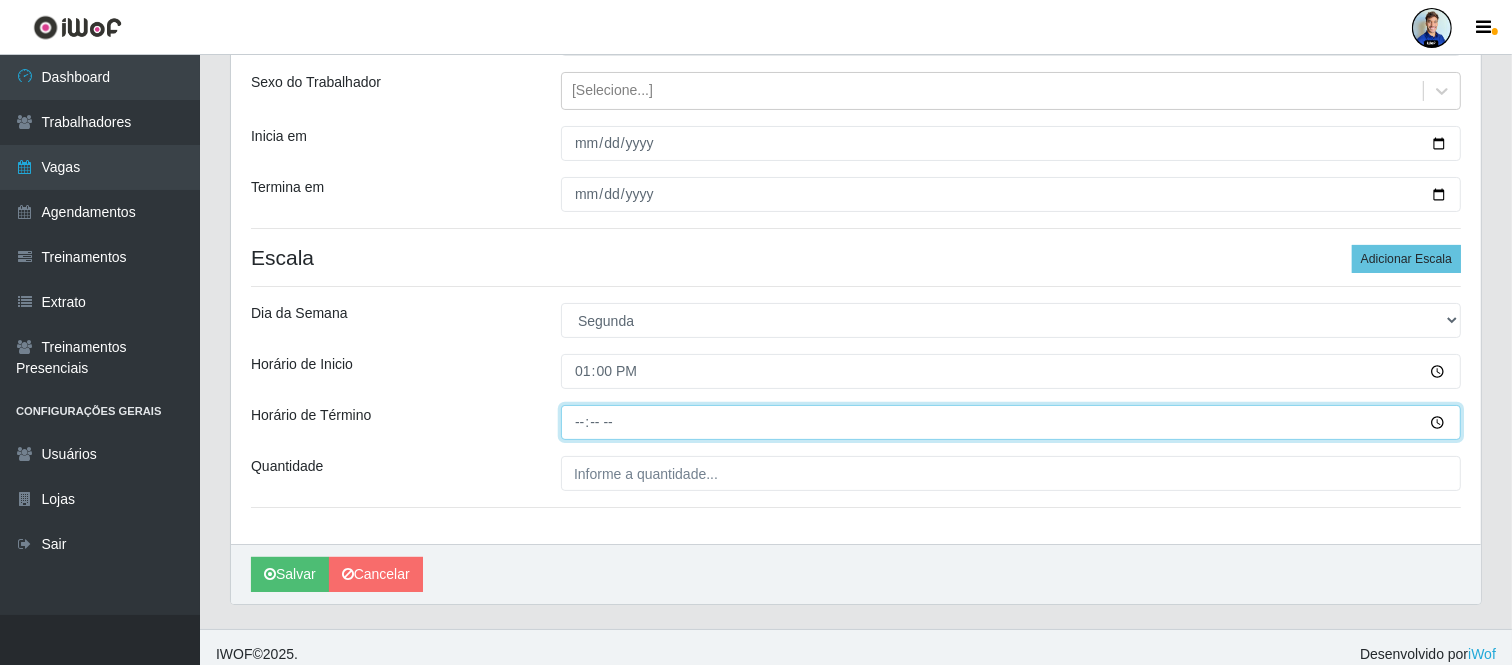 type on "19:00" 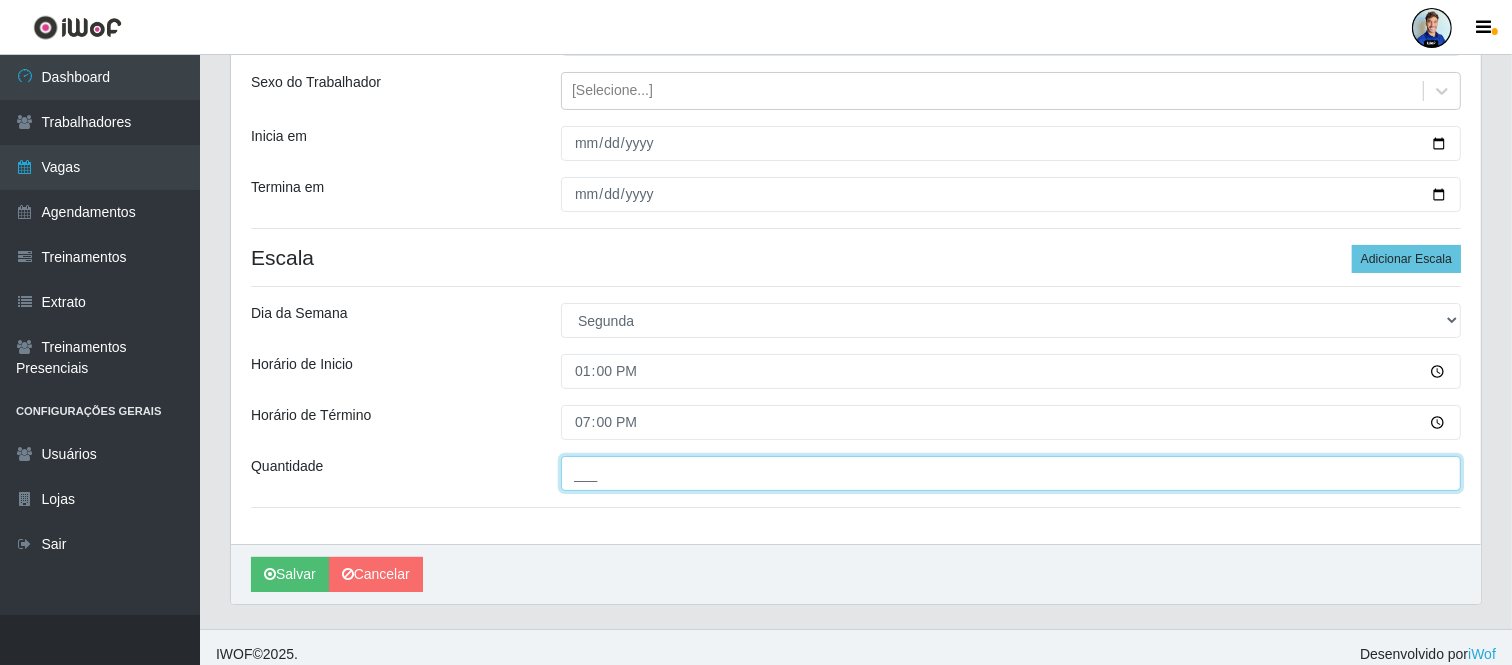drag, startPoint x: 668, startPoint y: 478, endPoint x: 684, endPoint y: 468, distance: 18.867962 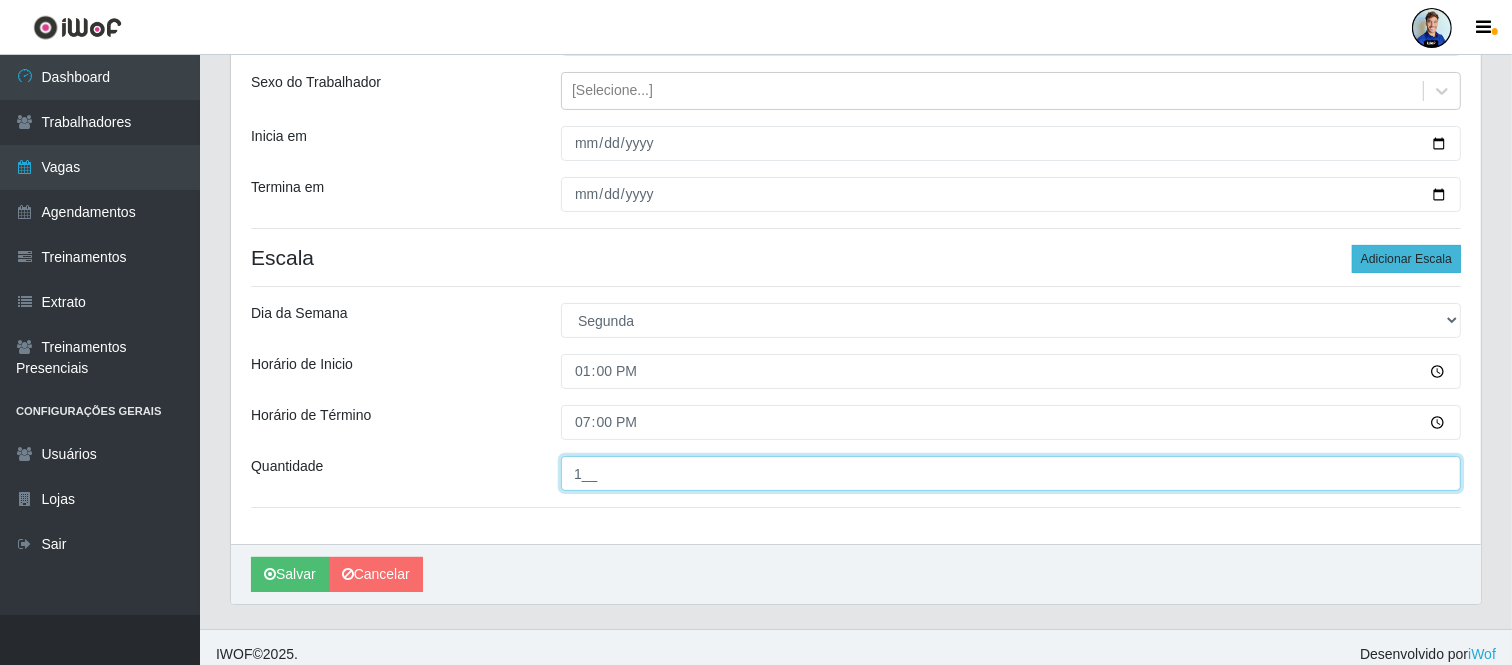 type on "1__" 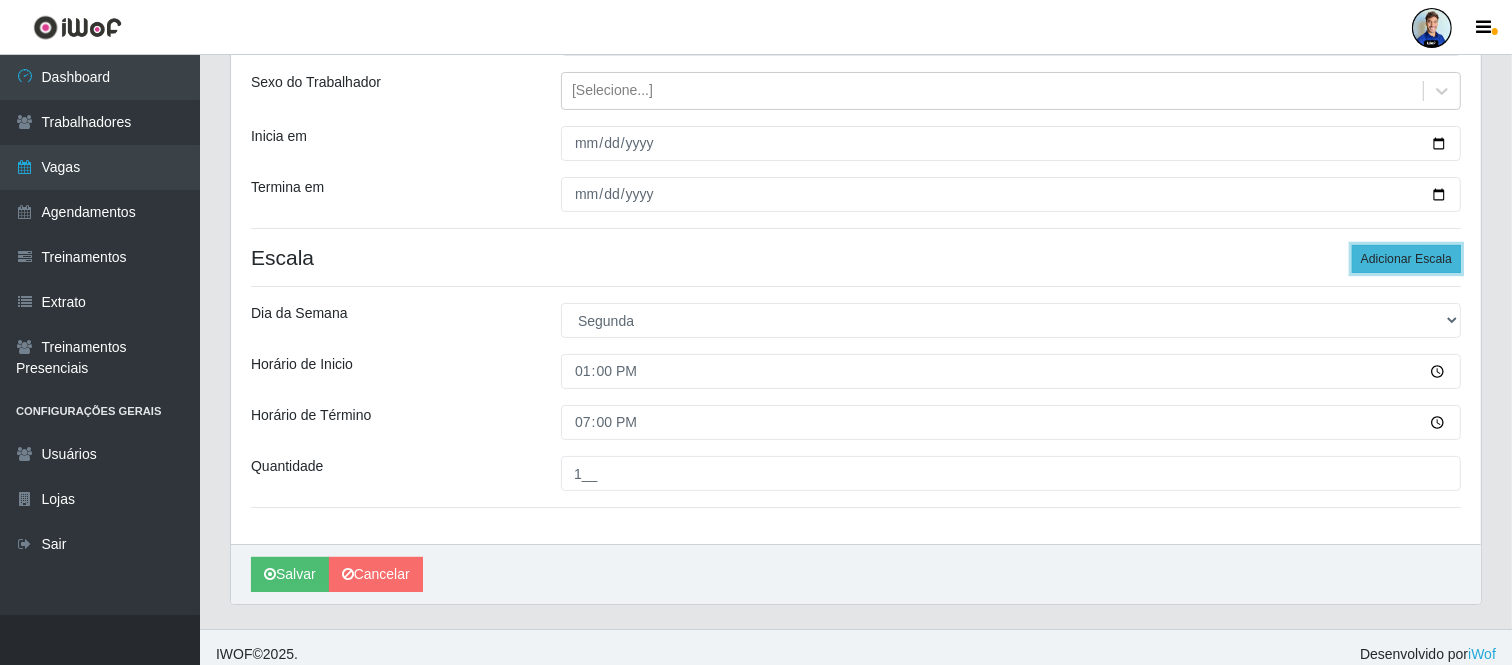click on "Adicionar Escala" at bounding box center [1406, 259] 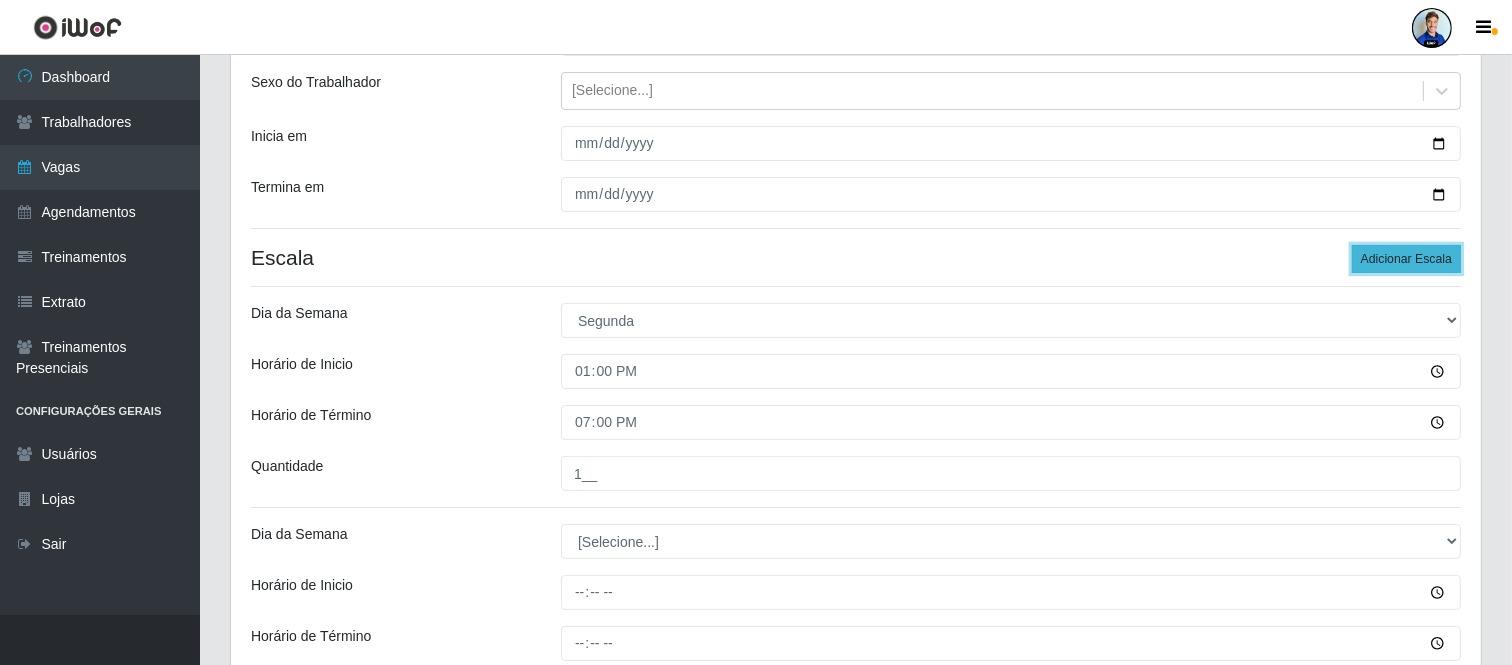 click on "Adicionar Escala" at bounding box center [1406, 259] 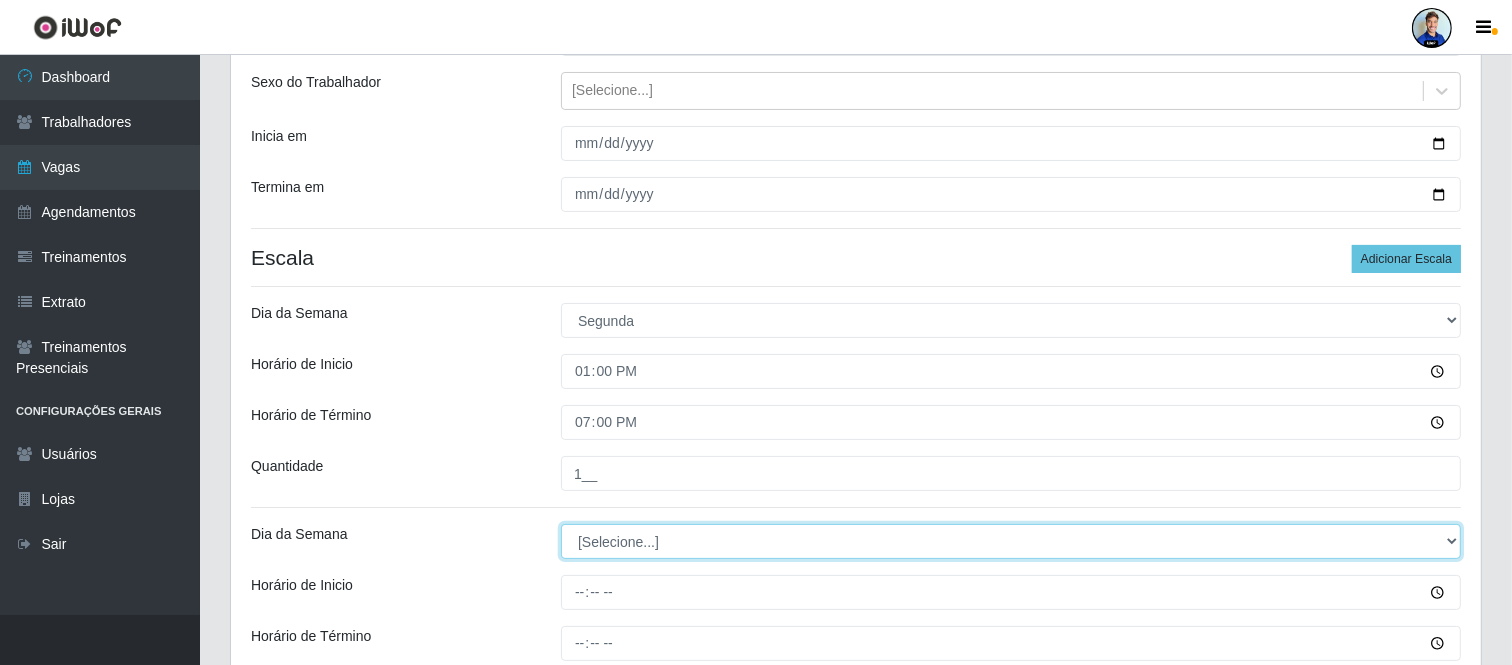 click on "[Selecione...] Segunda Terça Quarta Quinta Sexta Sábado Domingo" at bounding box center [1011, 541] 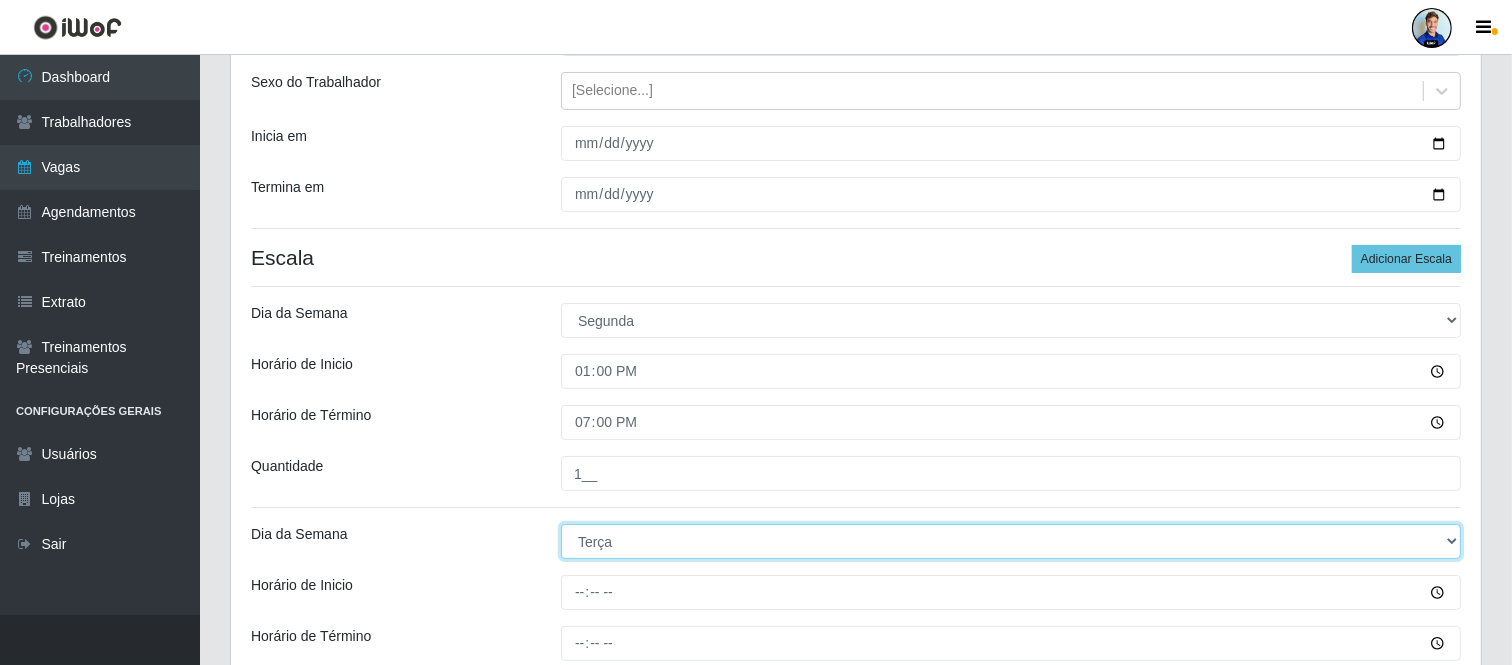 click on "[Selecione...] Segunda Terça Quarta Quinta Sexta Sábado Domingo" at bounding box center (1011, 541) 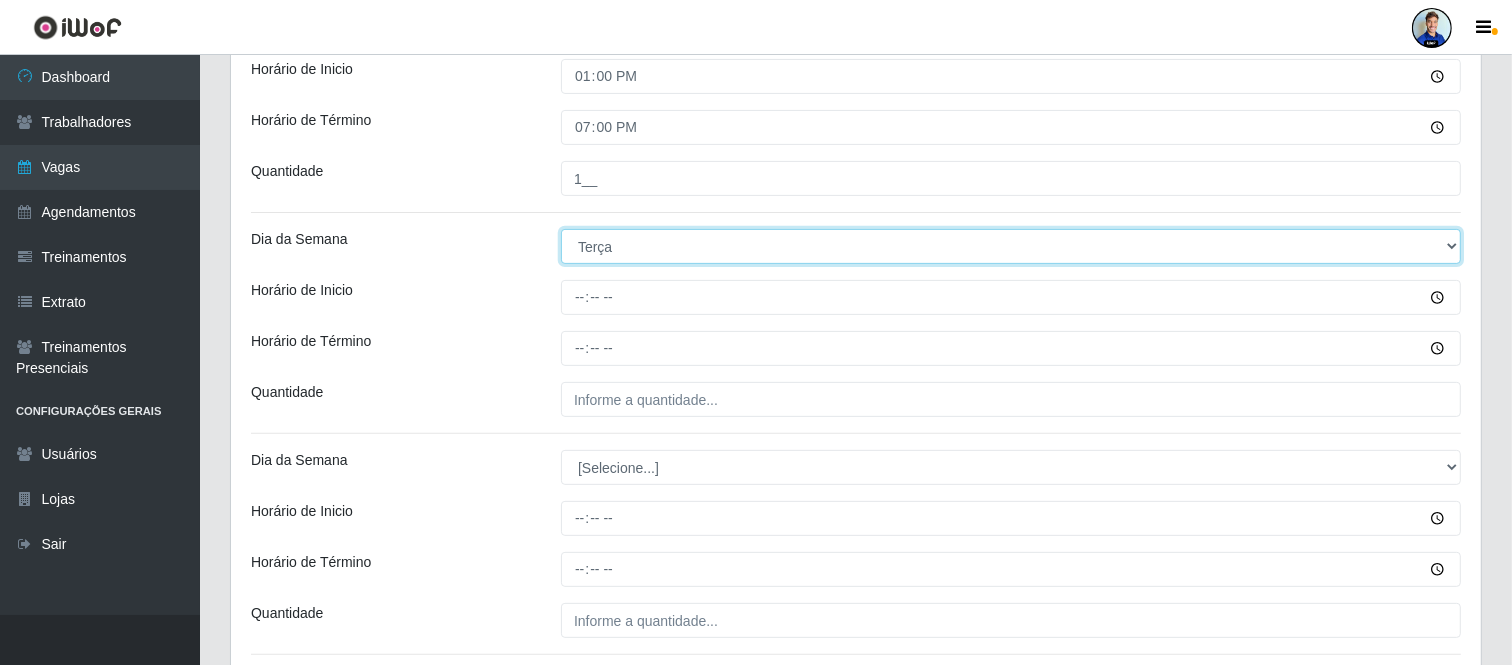scroll, scrollTop: 555, scrollLeft: 0, axis: vertical 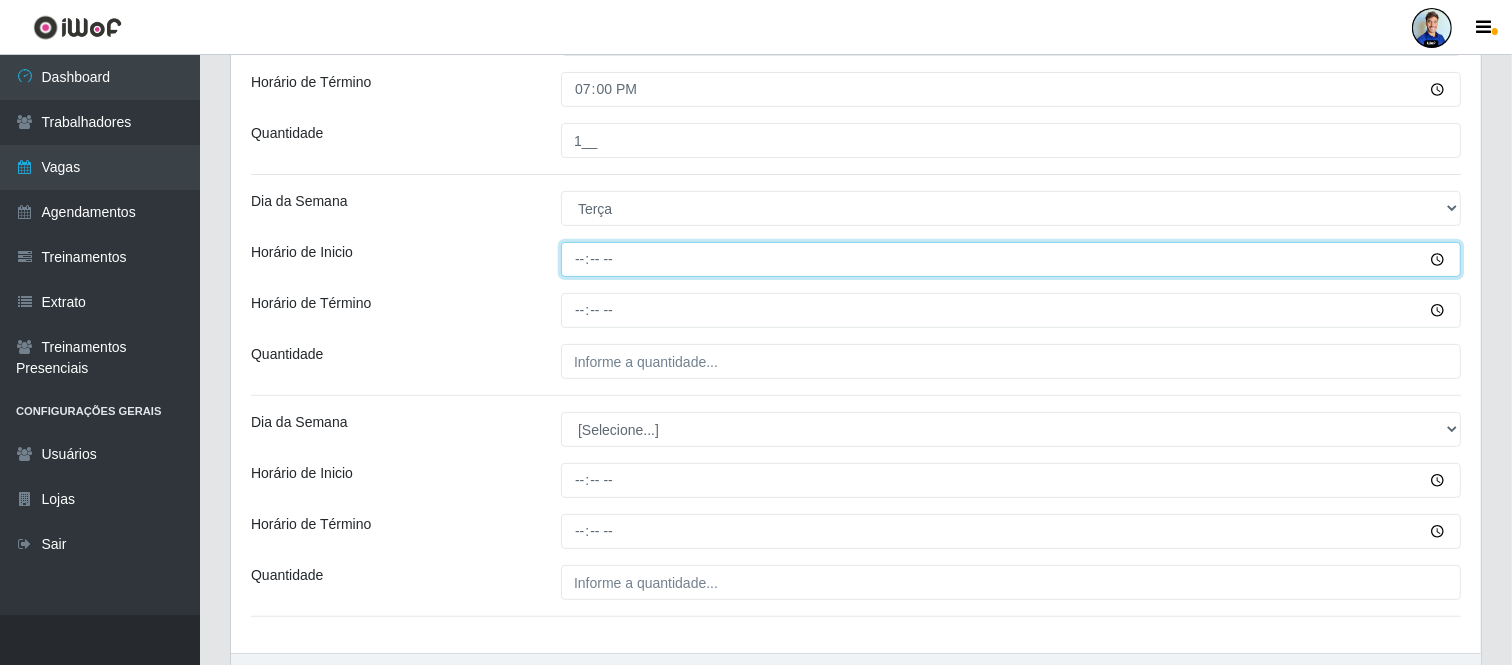 click on "Horário de Inicio" at bounding box center [1011, 259] 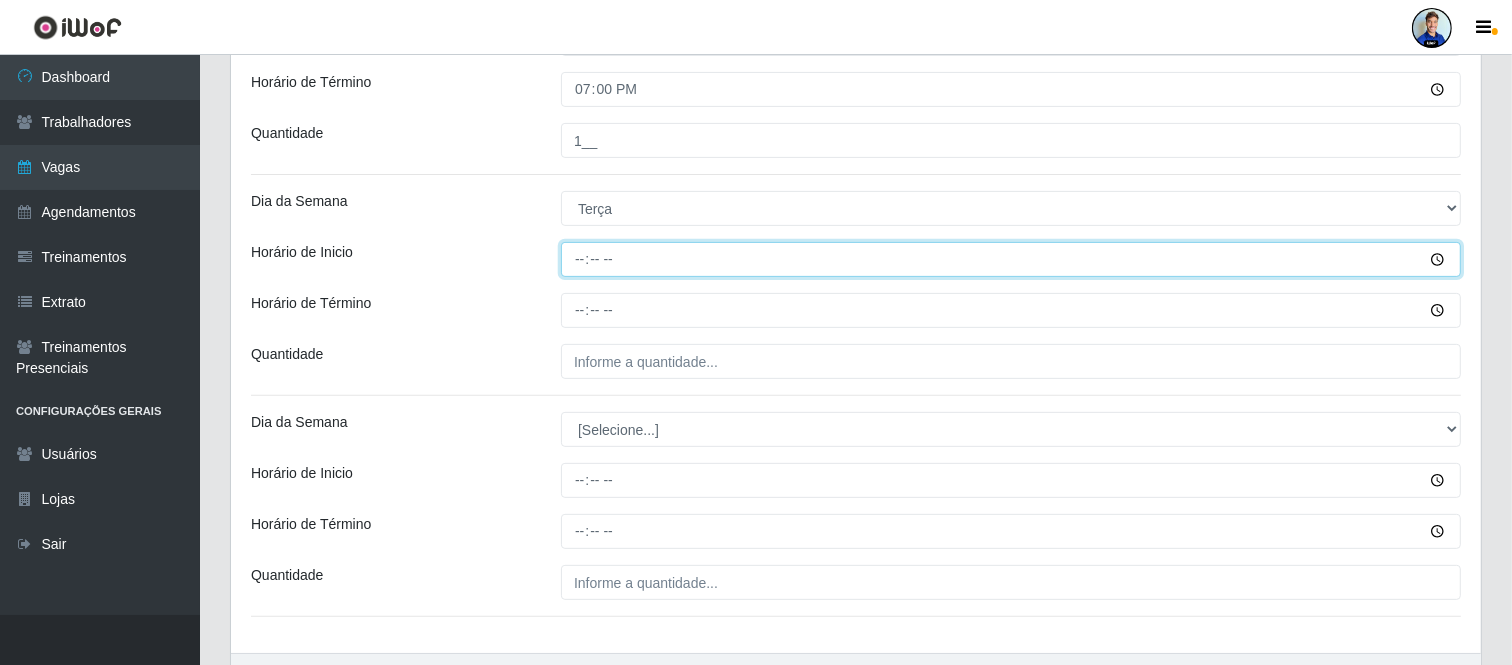 type on "13:00" 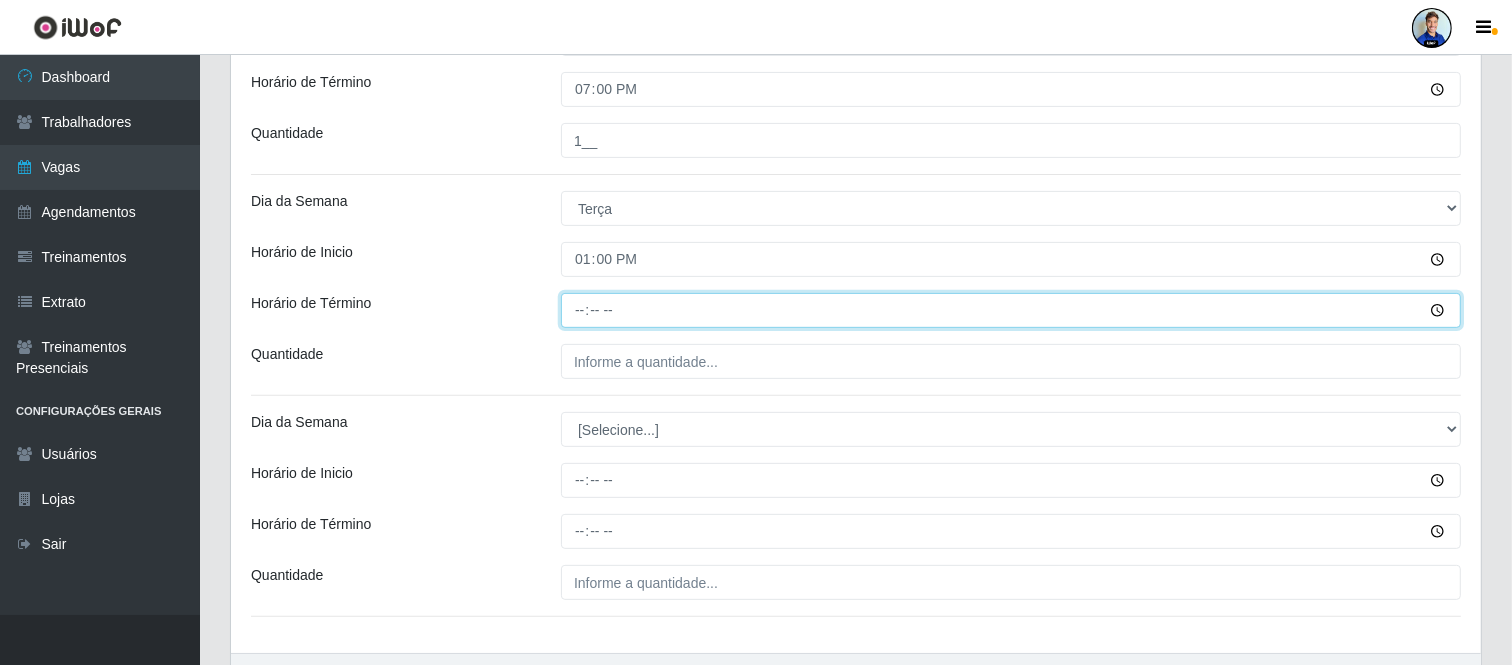 type on "19:00" 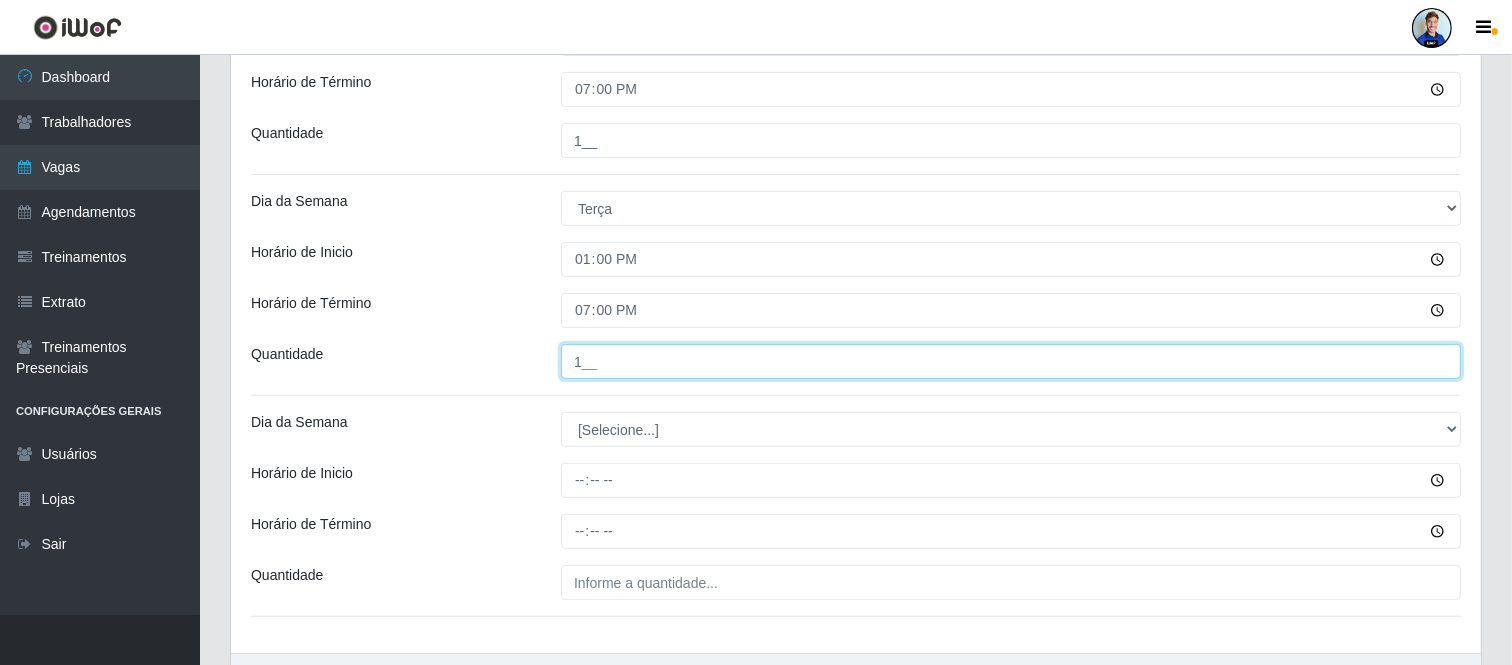 type on "1__" 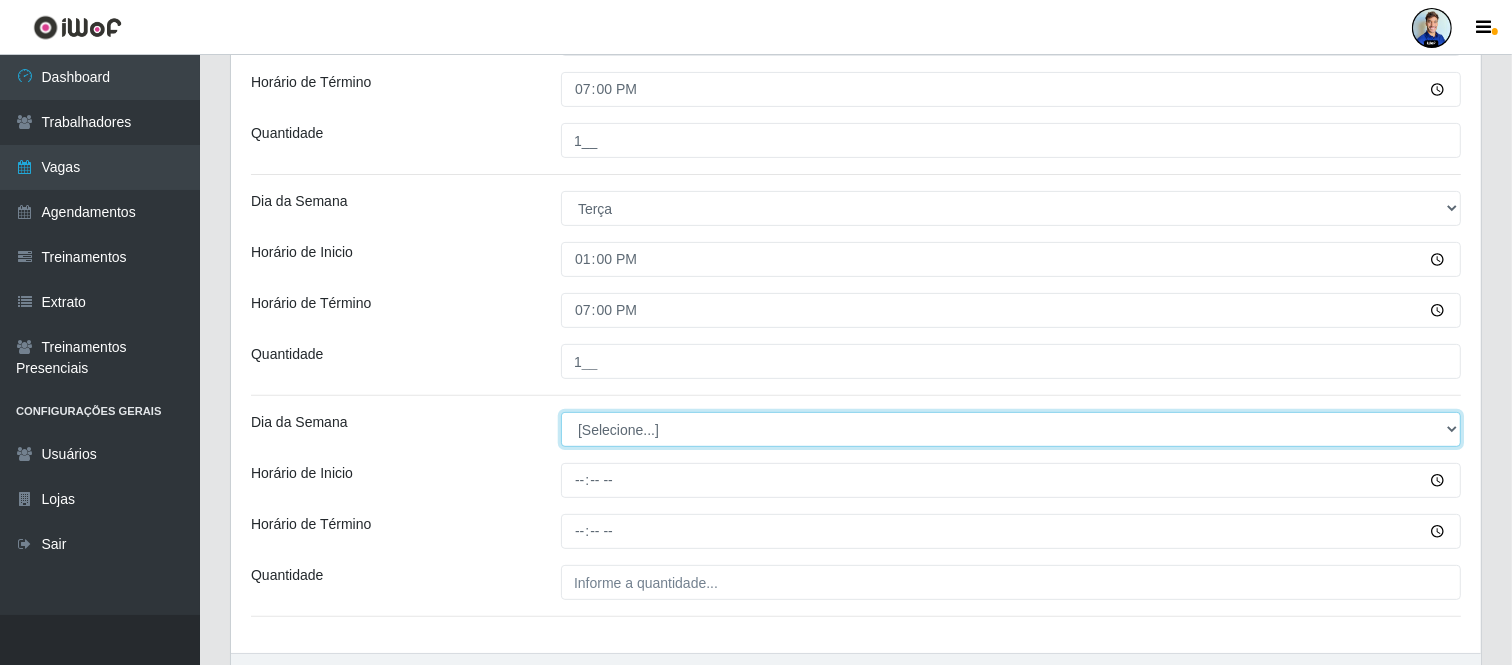 click on "[Selecione...] Segunda Terça Quarta Quinta Sexta Sábado Domingo" at bounding box center [1011, 429] 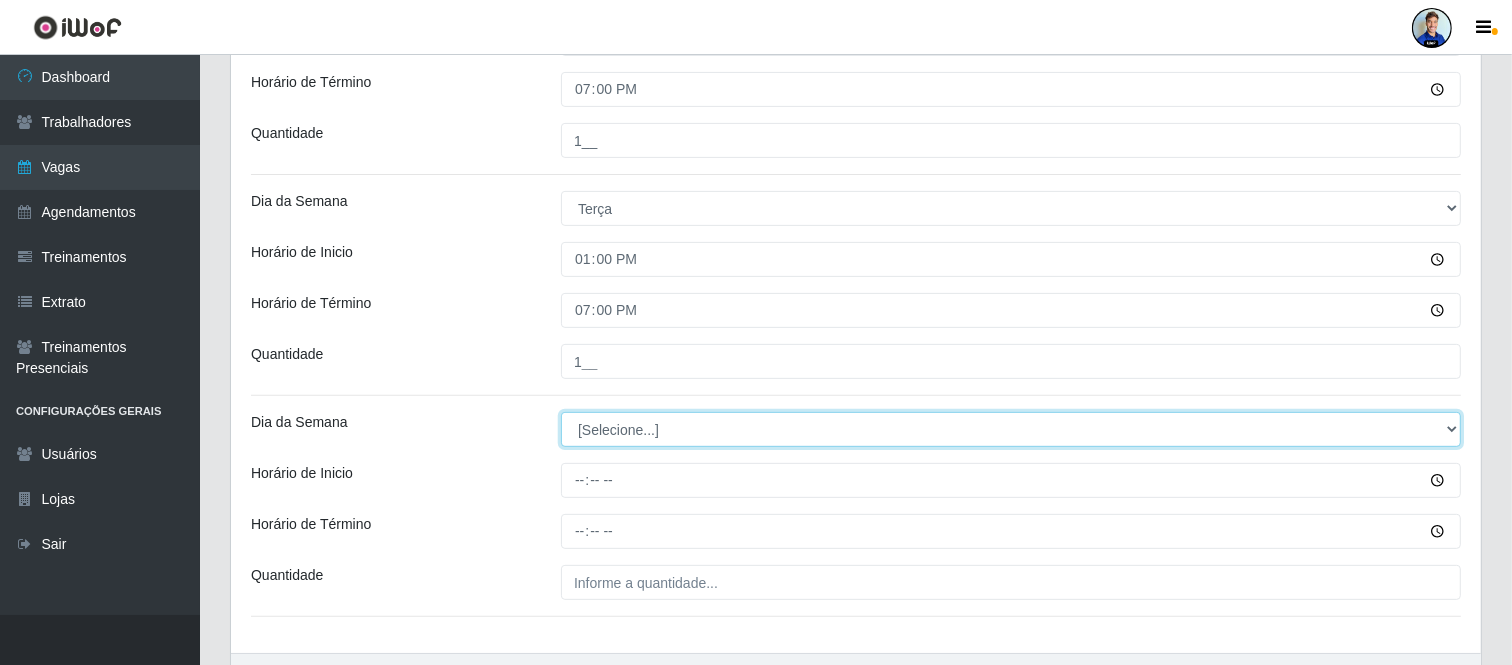 select on "3" 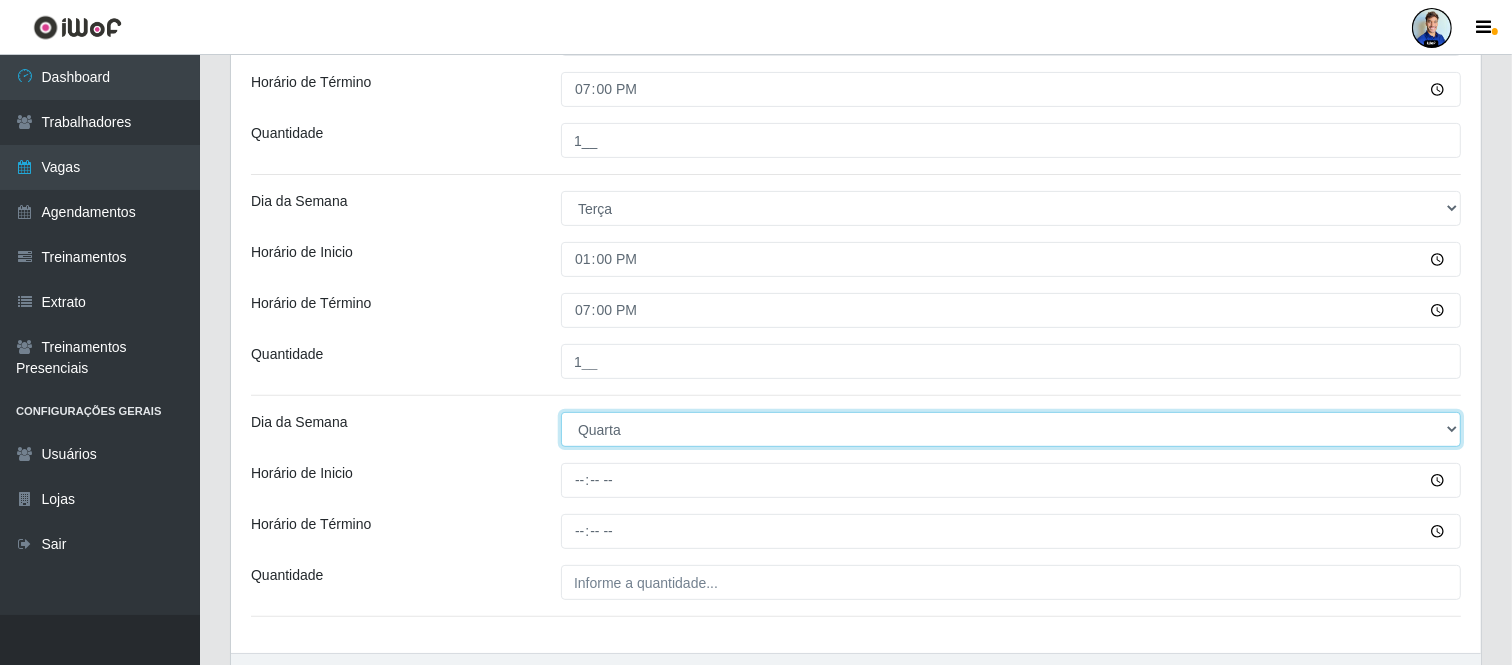 click on "[Selecione...] Segunda Terça Quarta Quinta Sexta Sábado Domingo" at bounding box center [1011, 429] 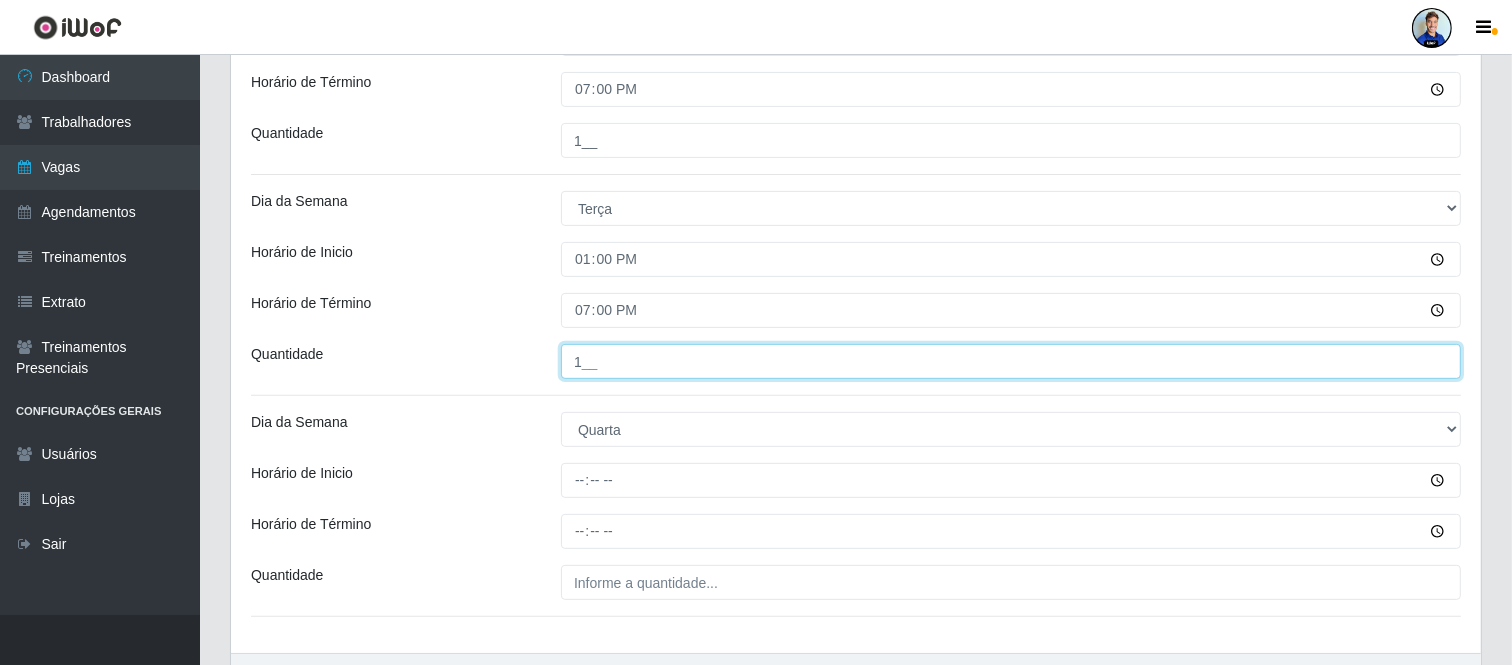 click on "1__" at bounding box center (1011, 361) 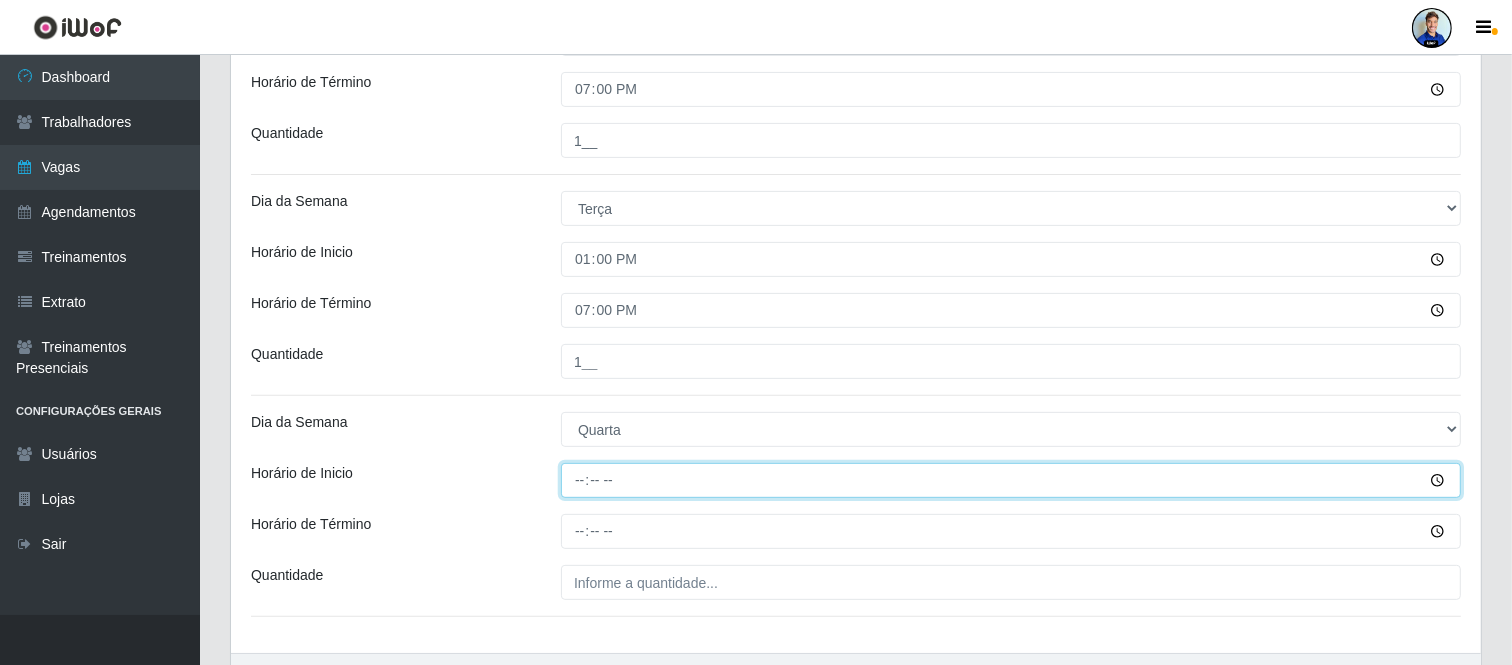 click on "Horário de Inicio" at bounding box center (1011, 480) 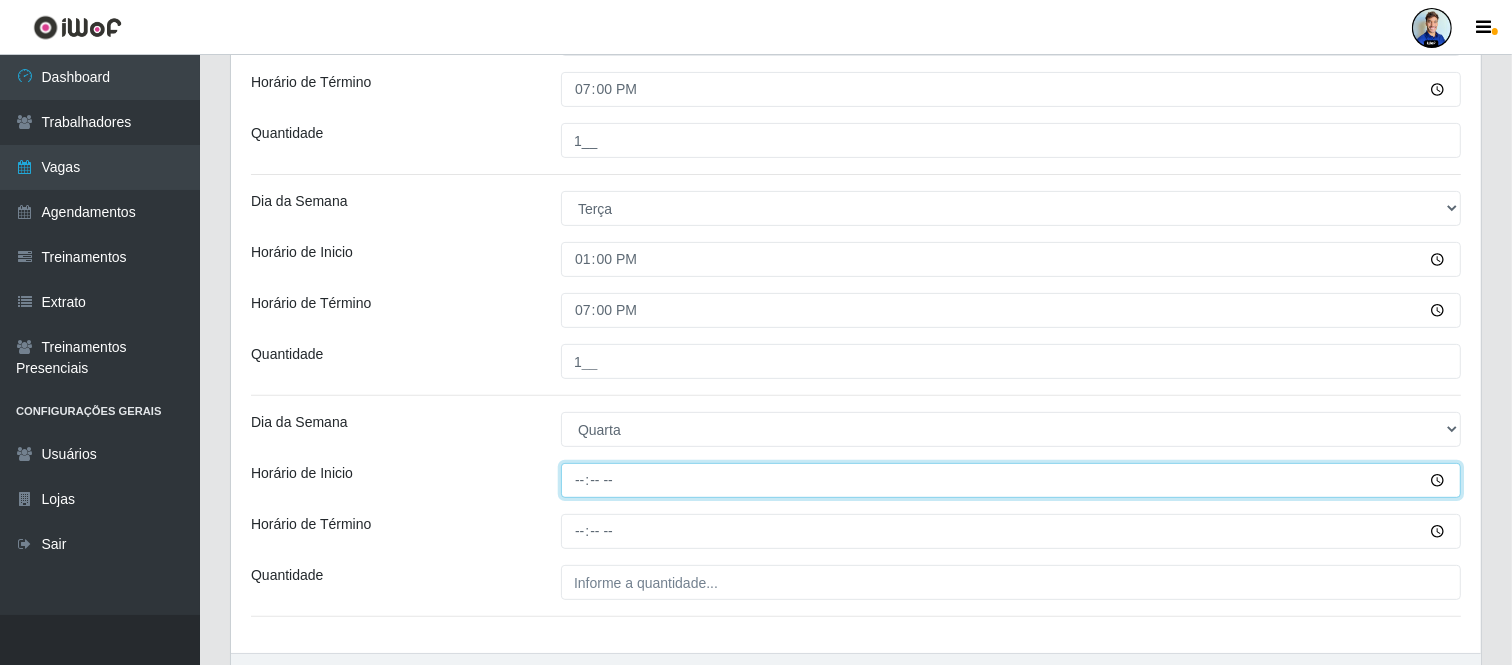 type on "13:00" 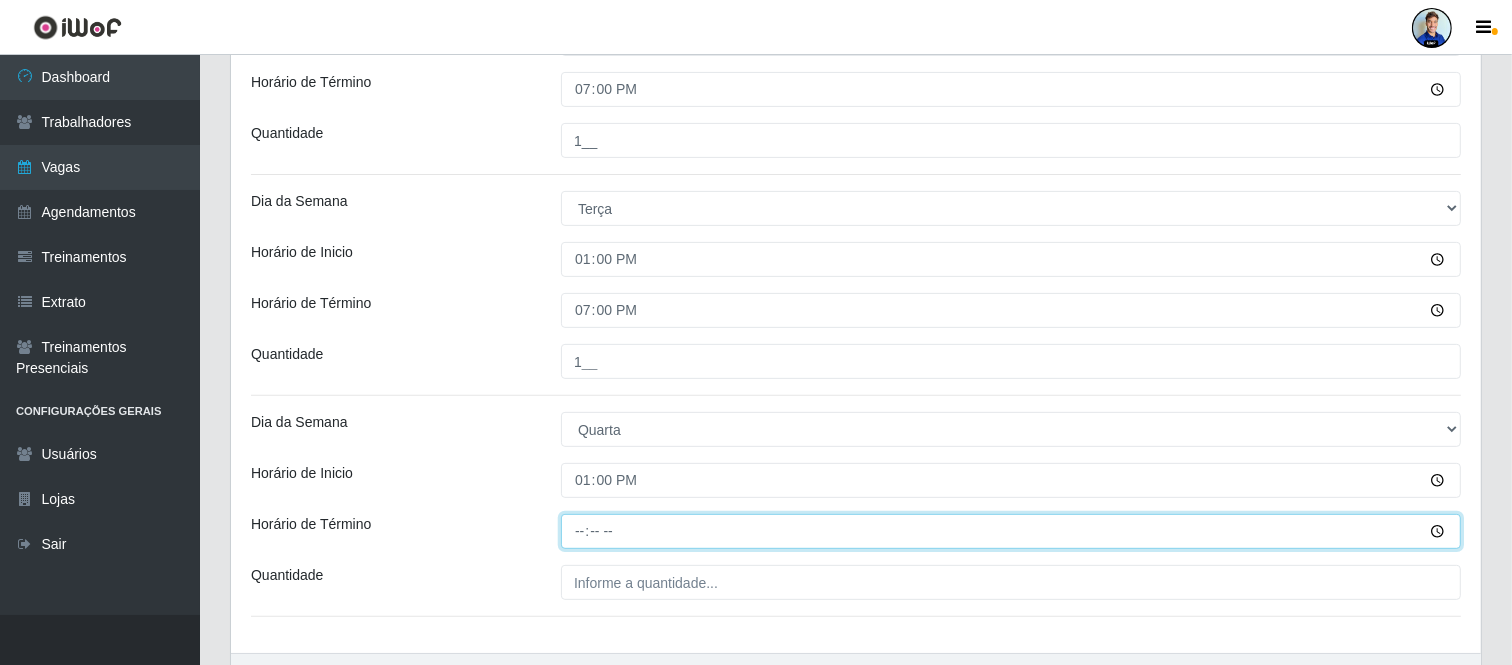 type on "19:00" 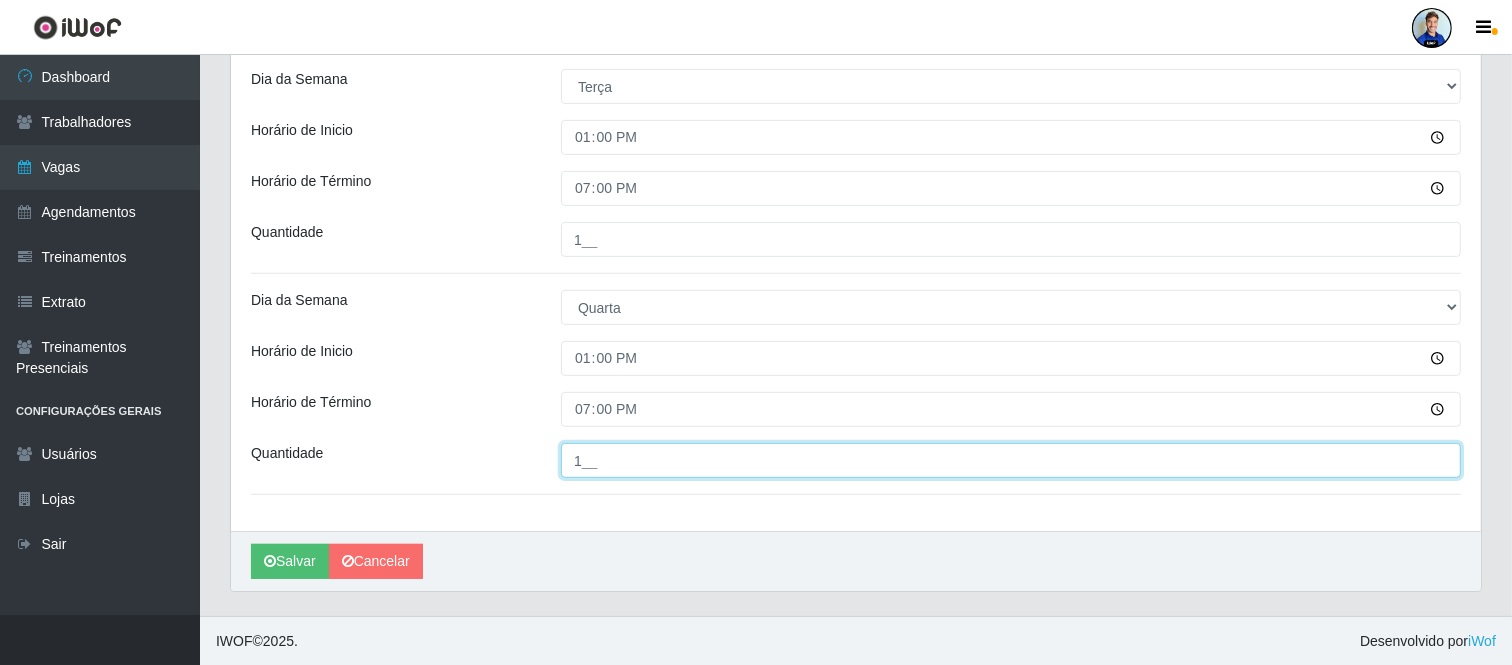 scroll, scrollTop: 678, scrollLeft: 0, axis: vertical 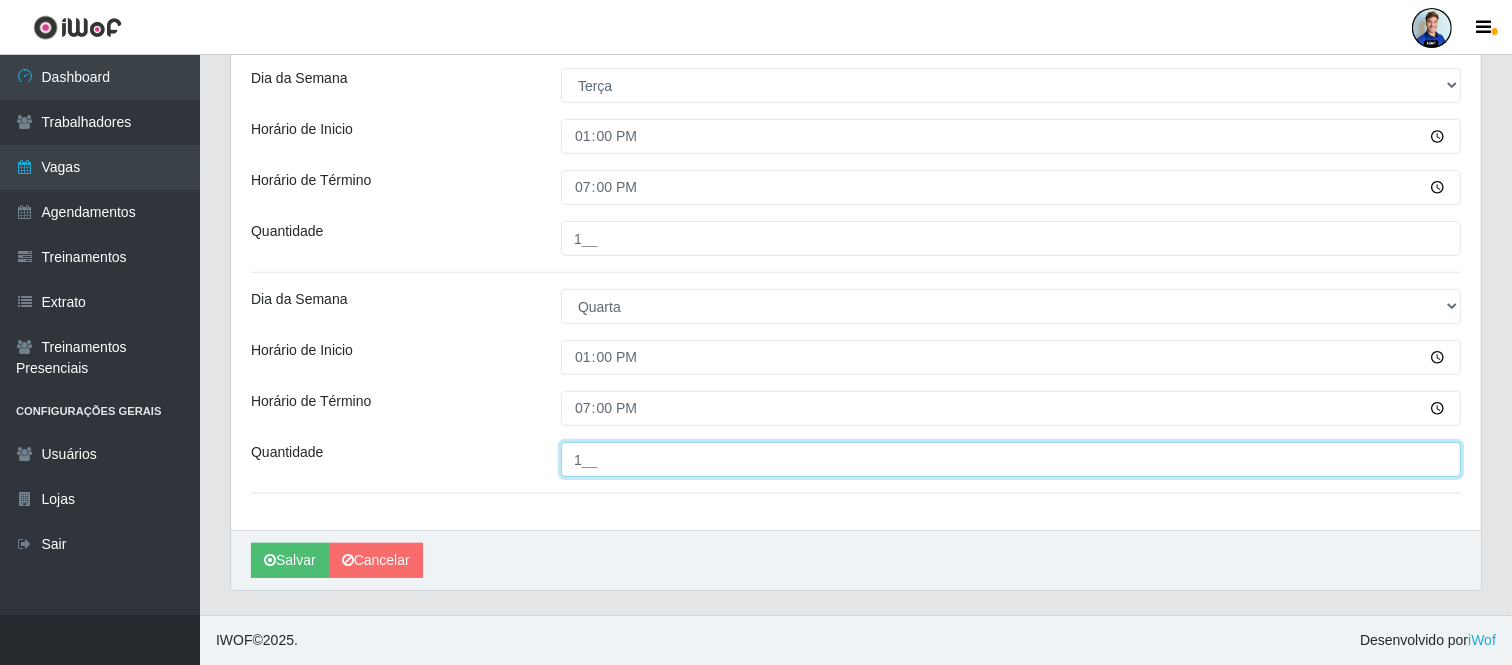 type on "1__" 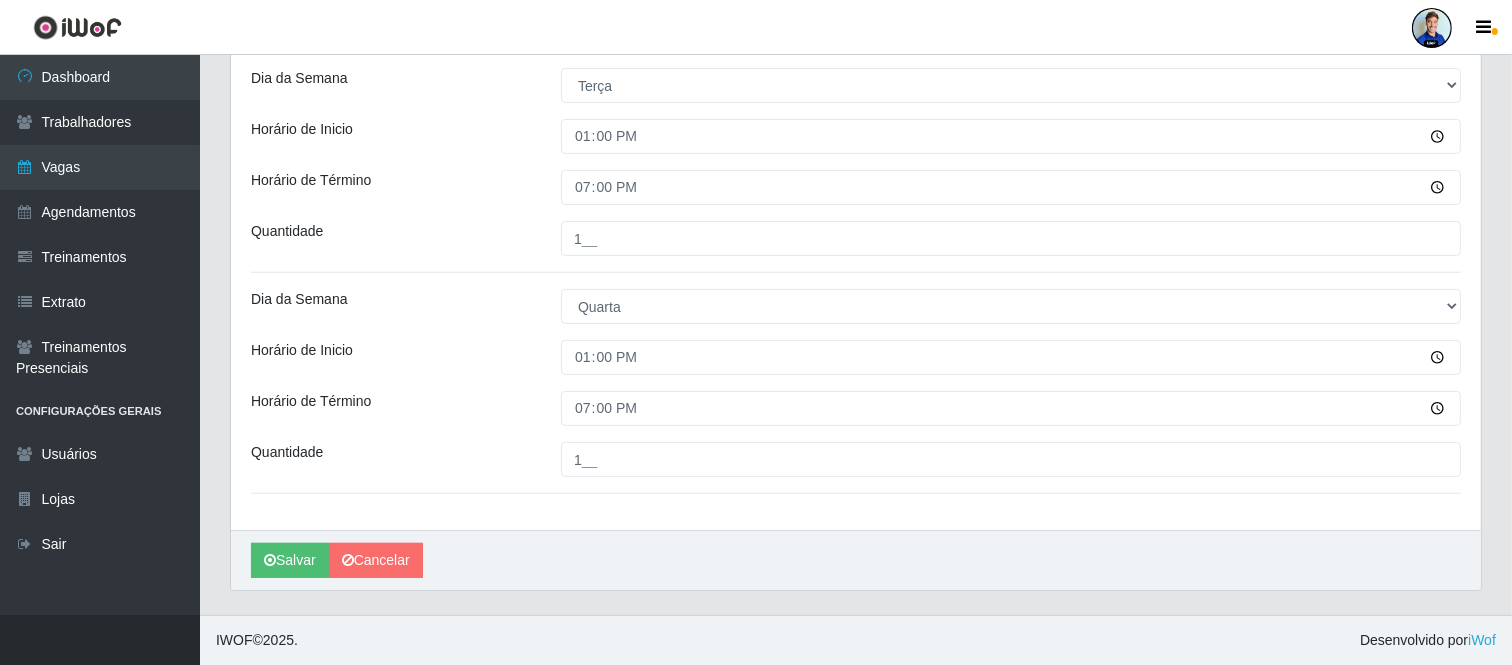 click on "Loja Minimercado Filezão Função [Selecione...] Auxiliar de Estacionamento Auxiliar de Estacionamento + Auxiliar de Estacionamento ++ Balconista Balconista + Balconista ++ Embalador Embalador + Embalador ++ Operador de Caixa Operador de Caixa + Operador de Caixa ++ Repositor  Repositor + Repositor ++ Sexo do Trabalhador [Selecione...] Inicia em 2025-08-18 Termina em 2025-08-20 Escala Adicionar Escala Dia da Semana [Selecione...] Segunda Terça Quarta Quinta Sexta Sábado Domingo Horário de Inicio 13:00 Horário de Término 19:00 Quantidade 1__ Dia da Semana [Selecione...] Segunda Terça Quarta Quinta Sexta Sábado Domingo Horário de Inicio 13:00 Horário de Término 19:00 Quantidade 1__ Dia da Semana [Selecione...] Segunda Terça Quarta Quinta Sexta Sábado Domingo Horário de Inicio 13:00 Horário de Término 19:00 Quantidade 1__" at bounding box center [856, 12] 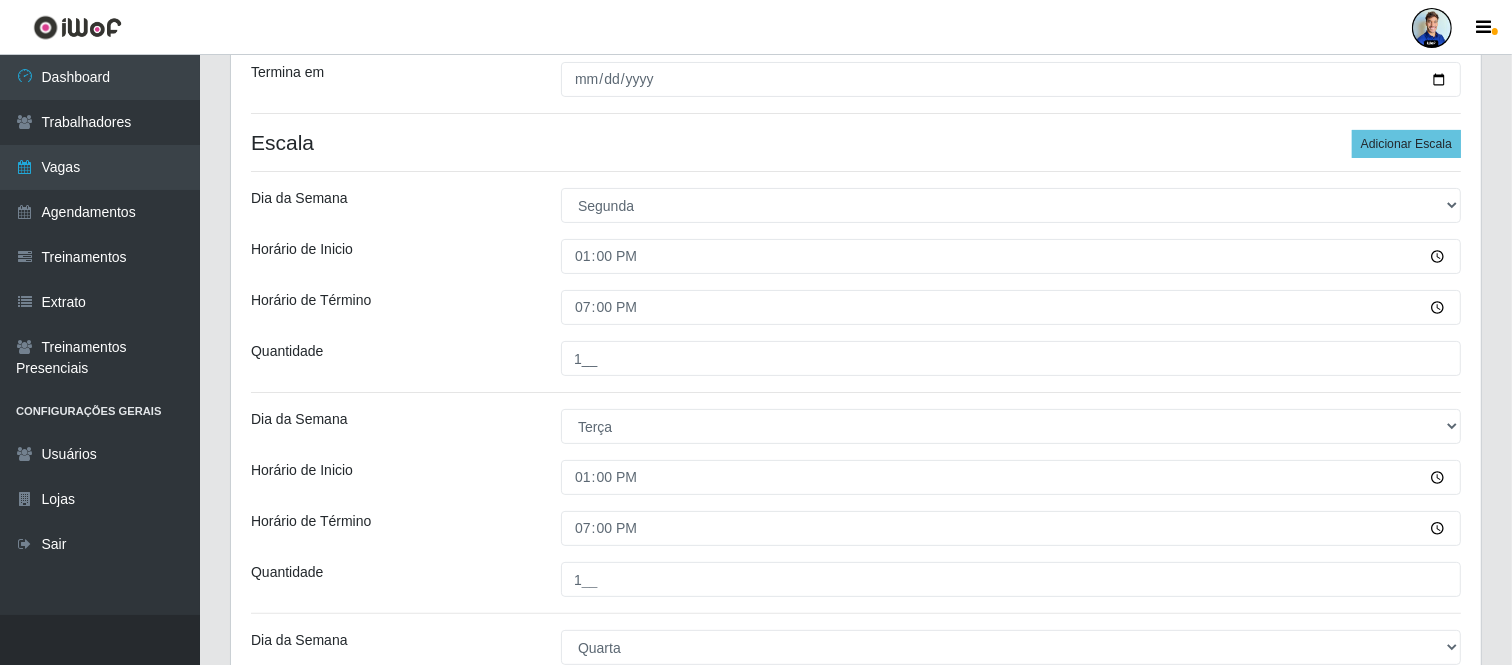 scroll, scrollTop: 678, scrollLeft: 0, axis: vertical 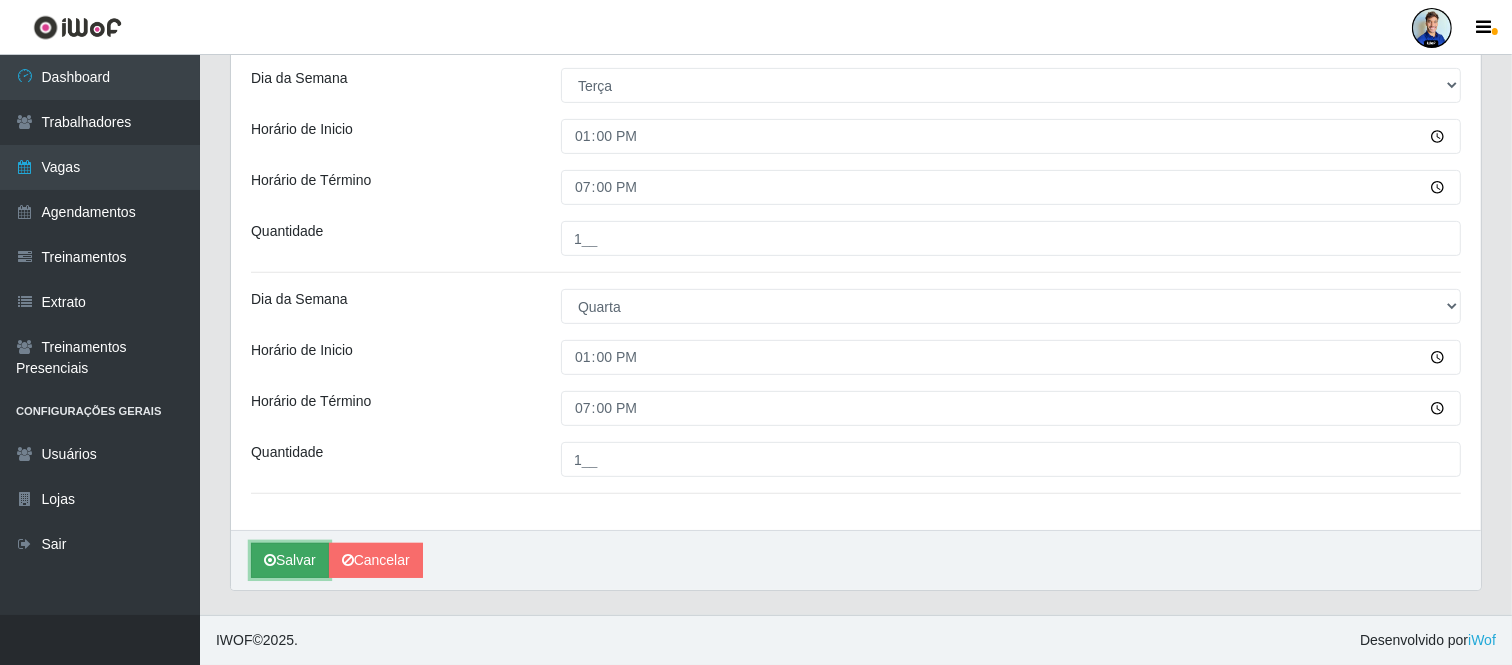 click on "Salvar" at bounding box center [290, 560] 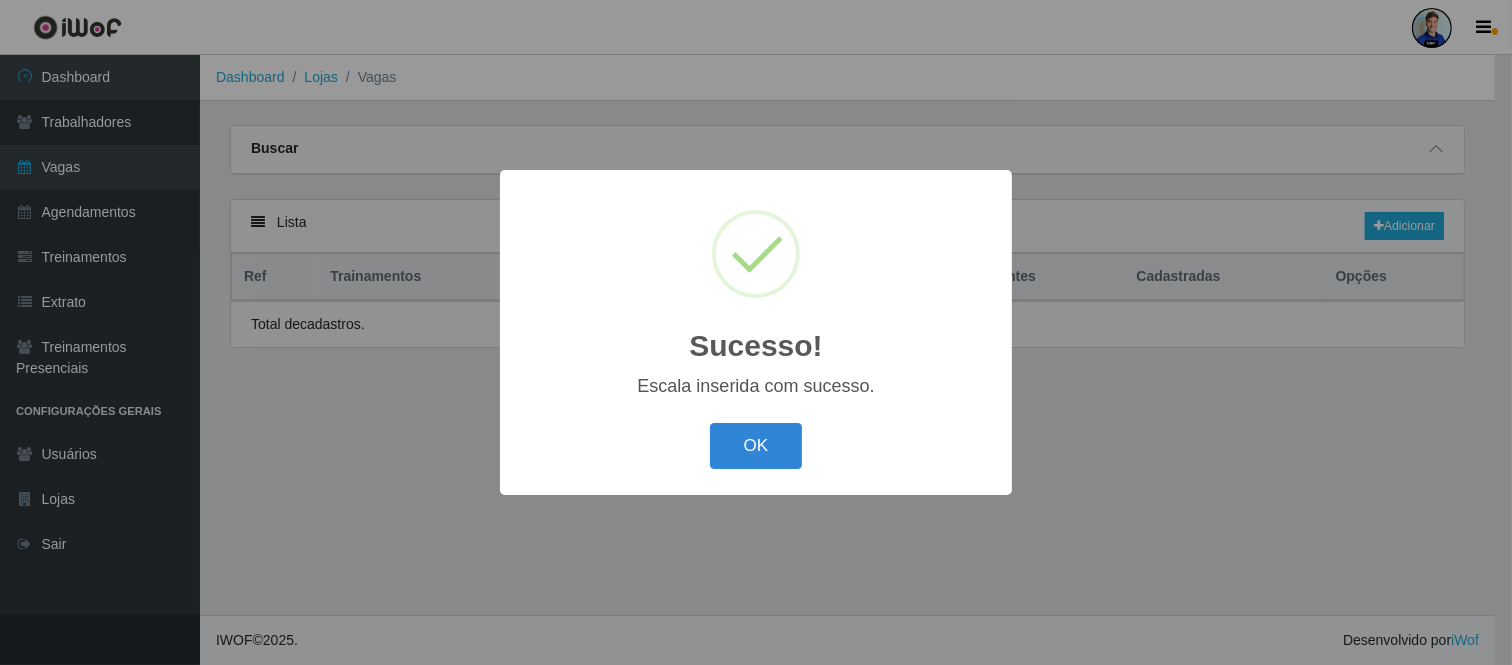 scroll, scrollTop: 0, scrollLeft: 0, axis: both 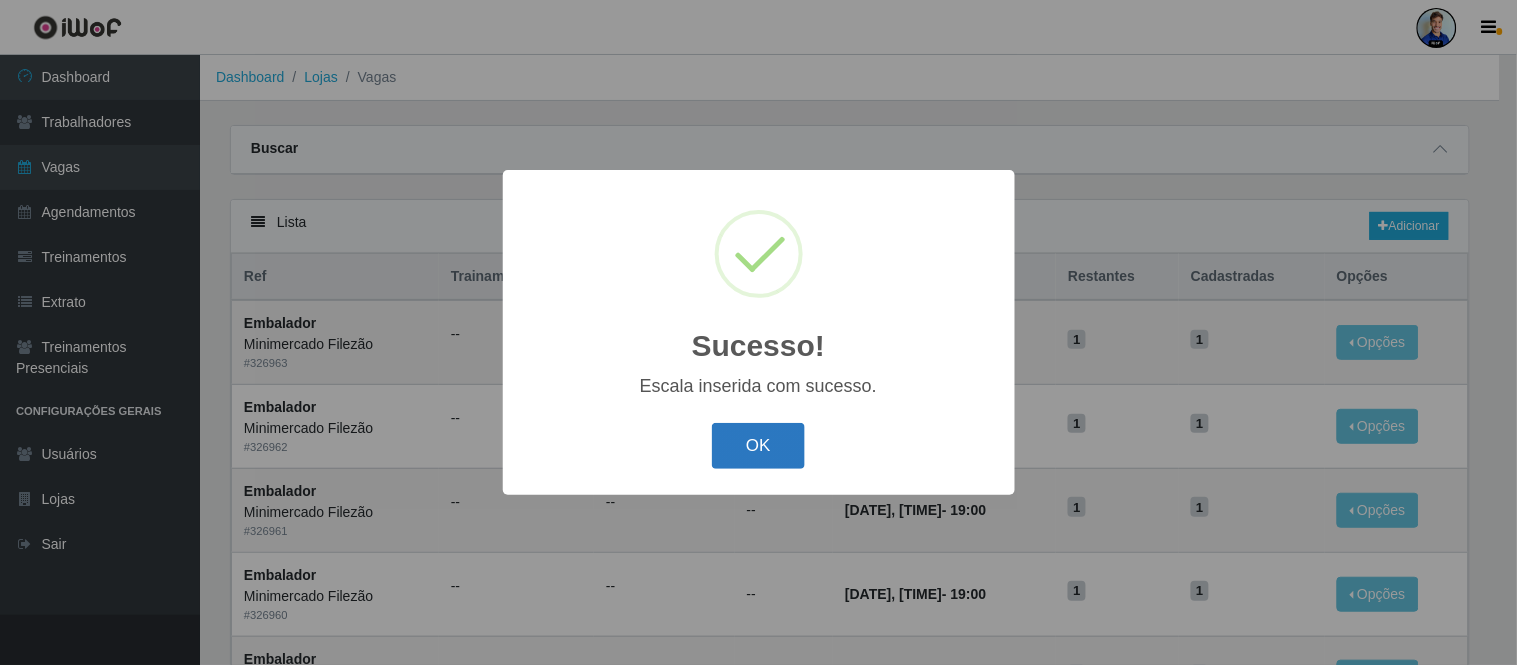 click on "OK" at bounding box center [758, 446] 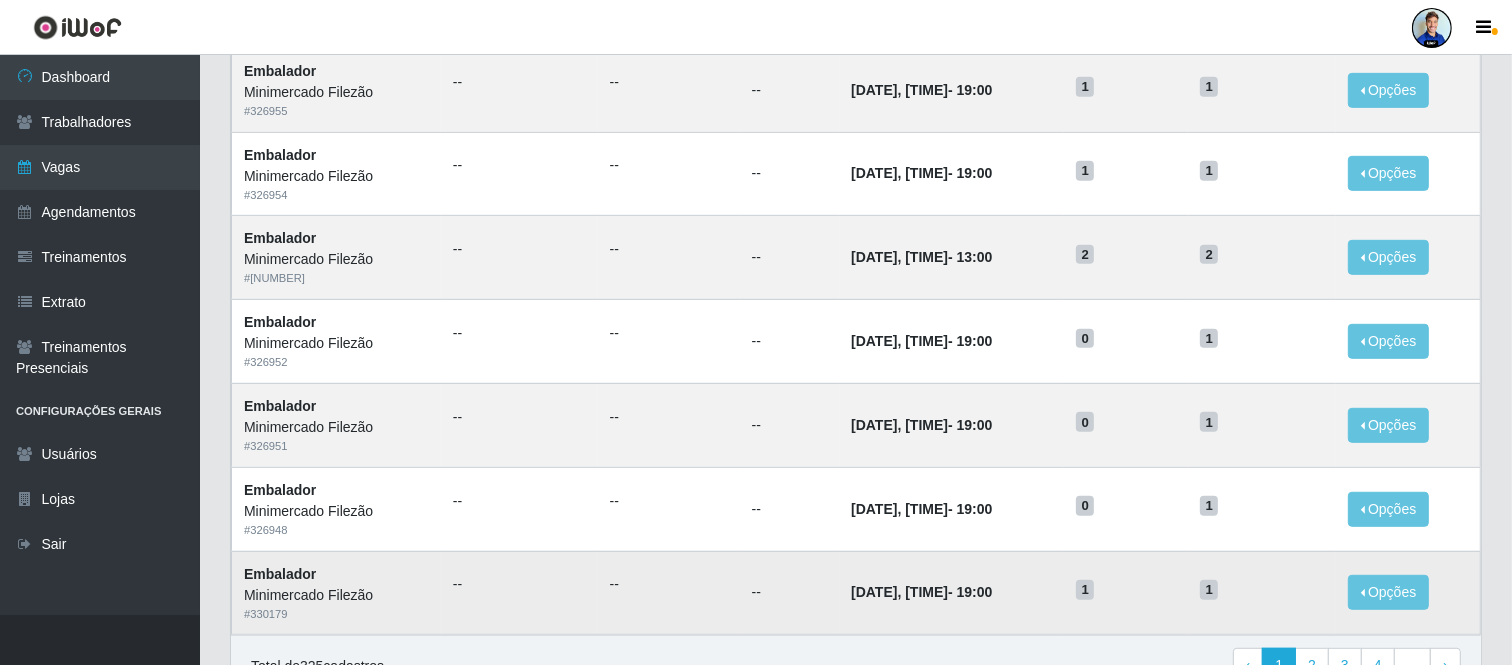 scroll, scrollTop: 1030, scrollLeft: 0, axis: vertical 